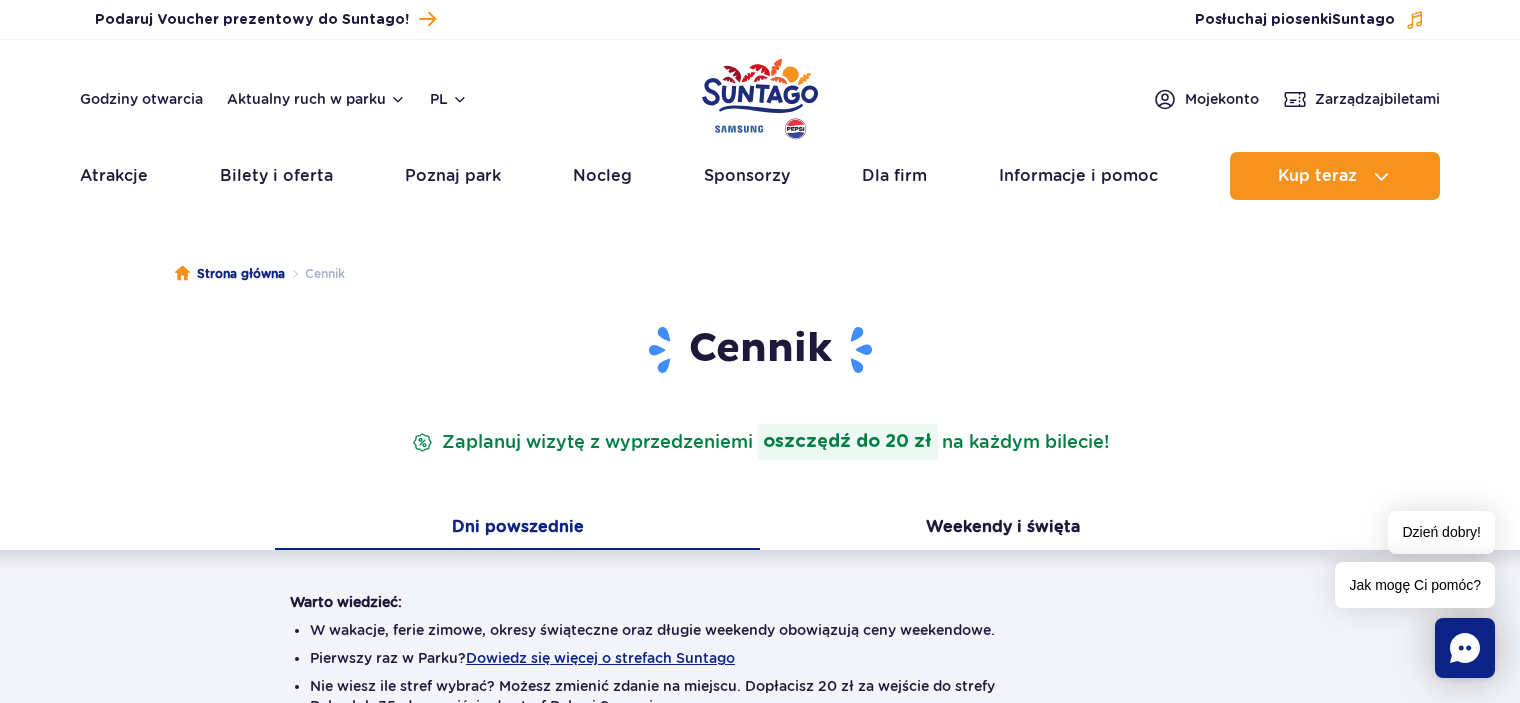 scroll, scrollTop: 0, scrollLeft: 0, axis: both 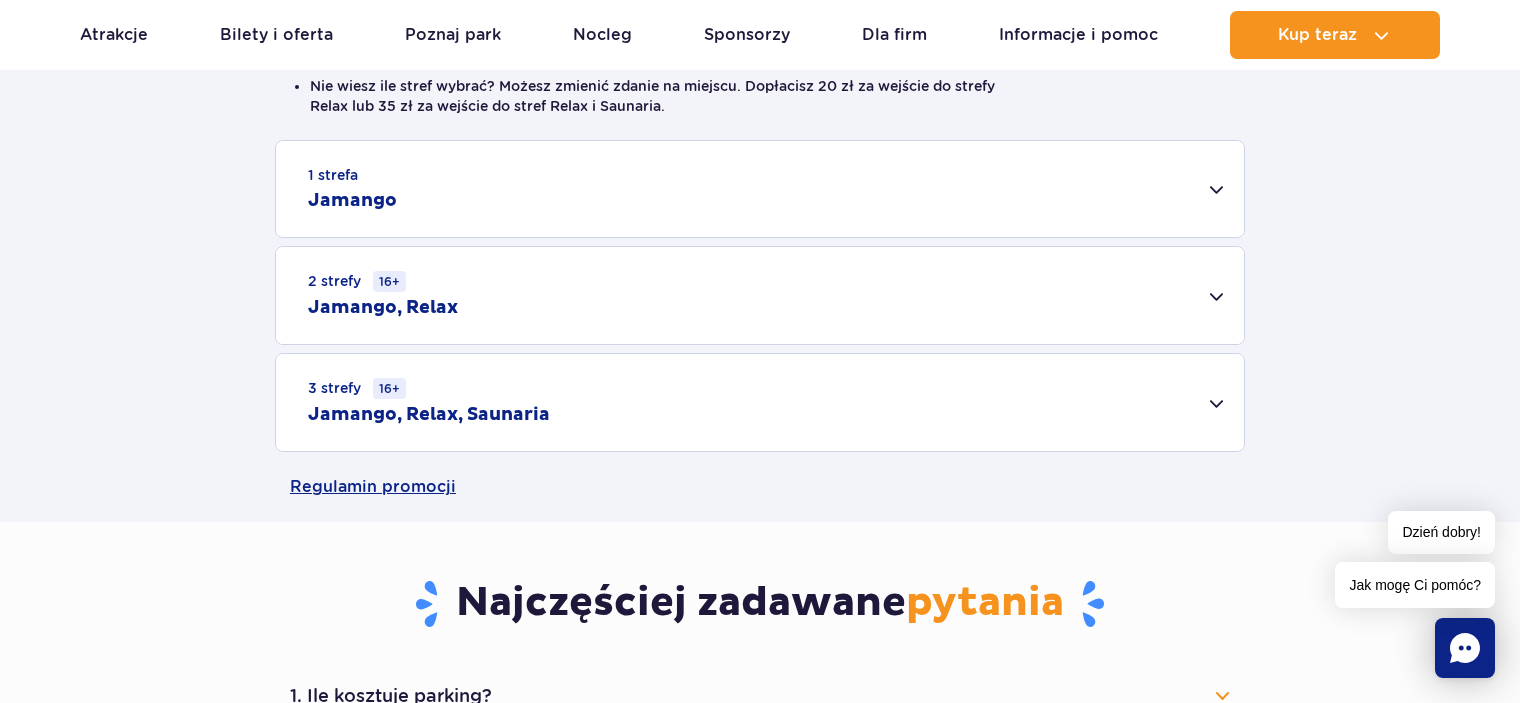 click on "3 strefy  16+
Jamango, Relax, Saunaria" at bounding box center [760, 402] 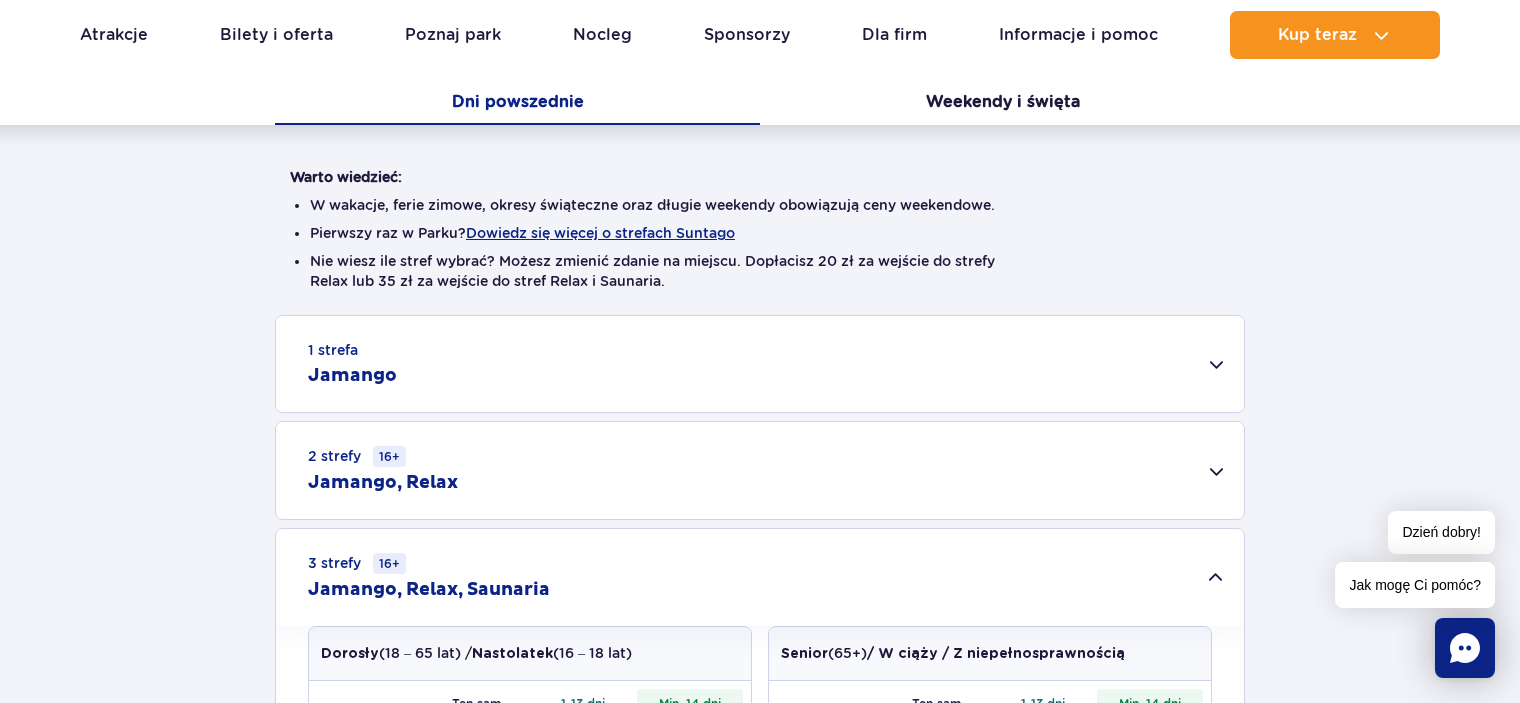 scroll, scrollTop: 400, scrollLeft: 0, axis: vertical 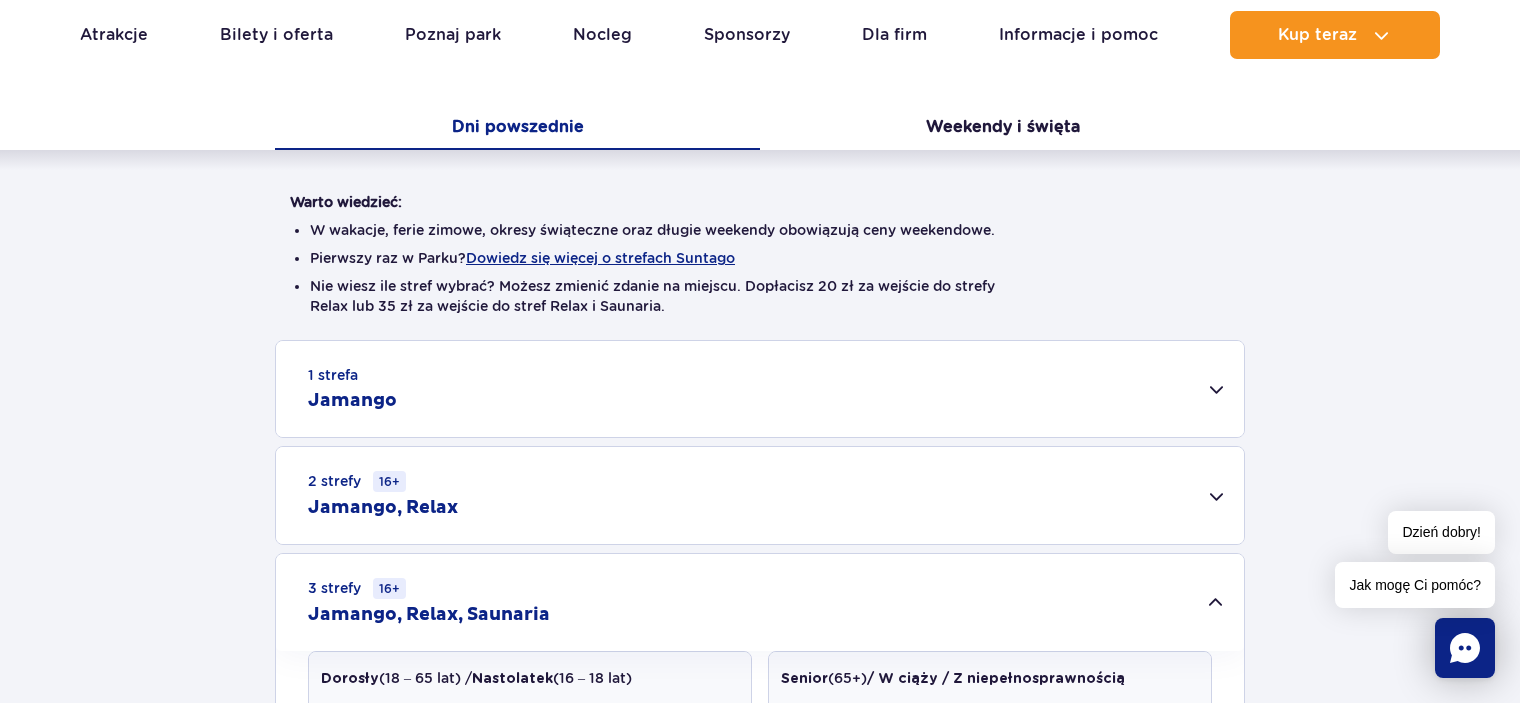 click on "1 strefa
Jamango" at bounding box center [760, 389] 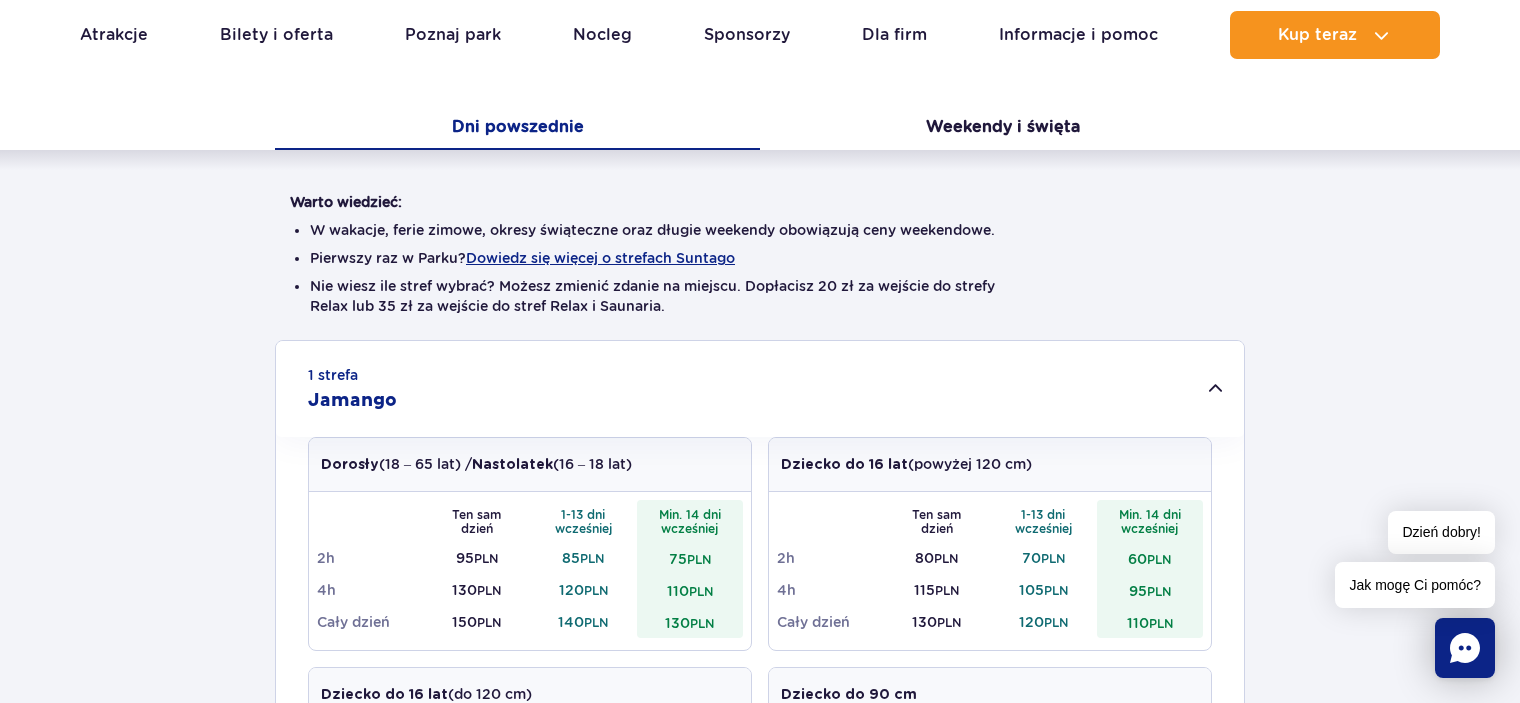 scroll, scrollTop: 600, scrollLeft: 0, axis: vertical 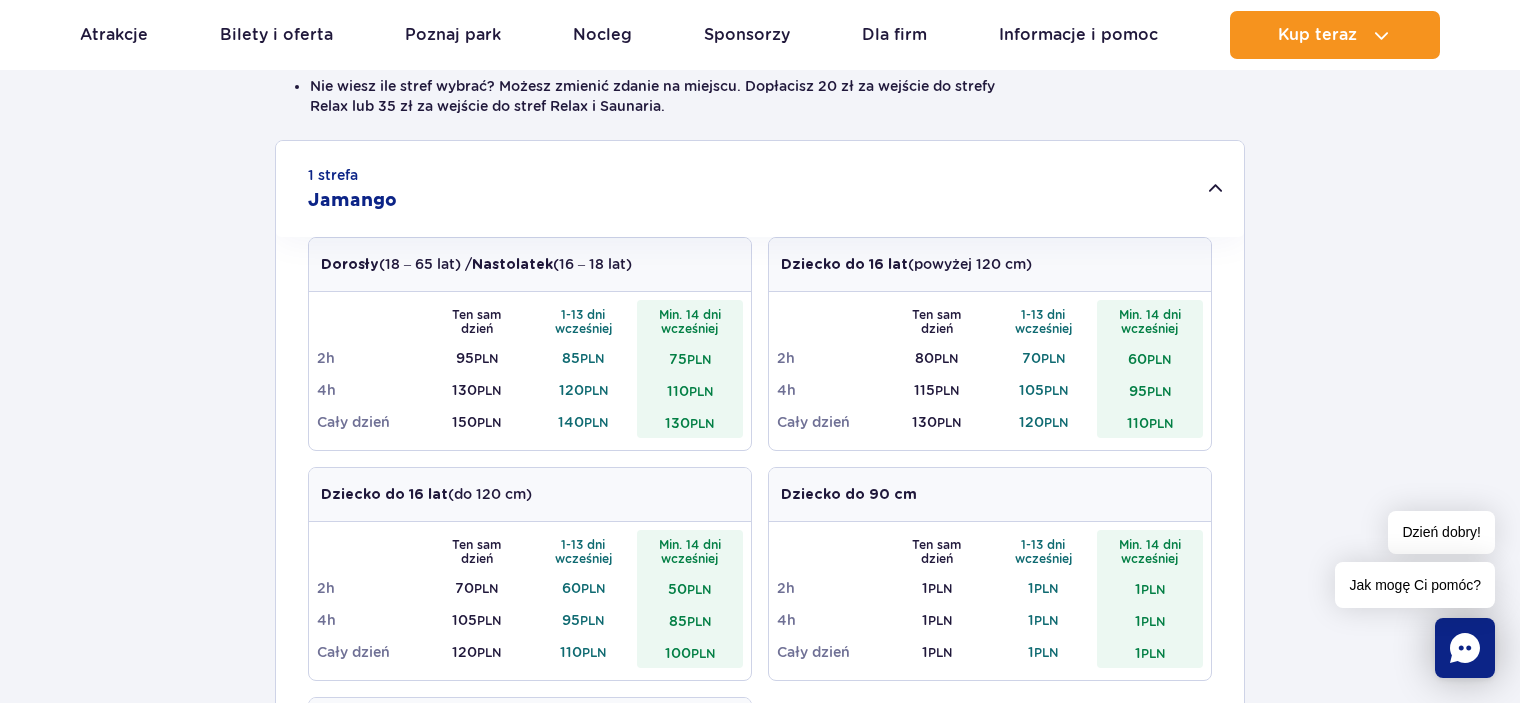click on "Cały dzień" at bounding box center [830, 422] 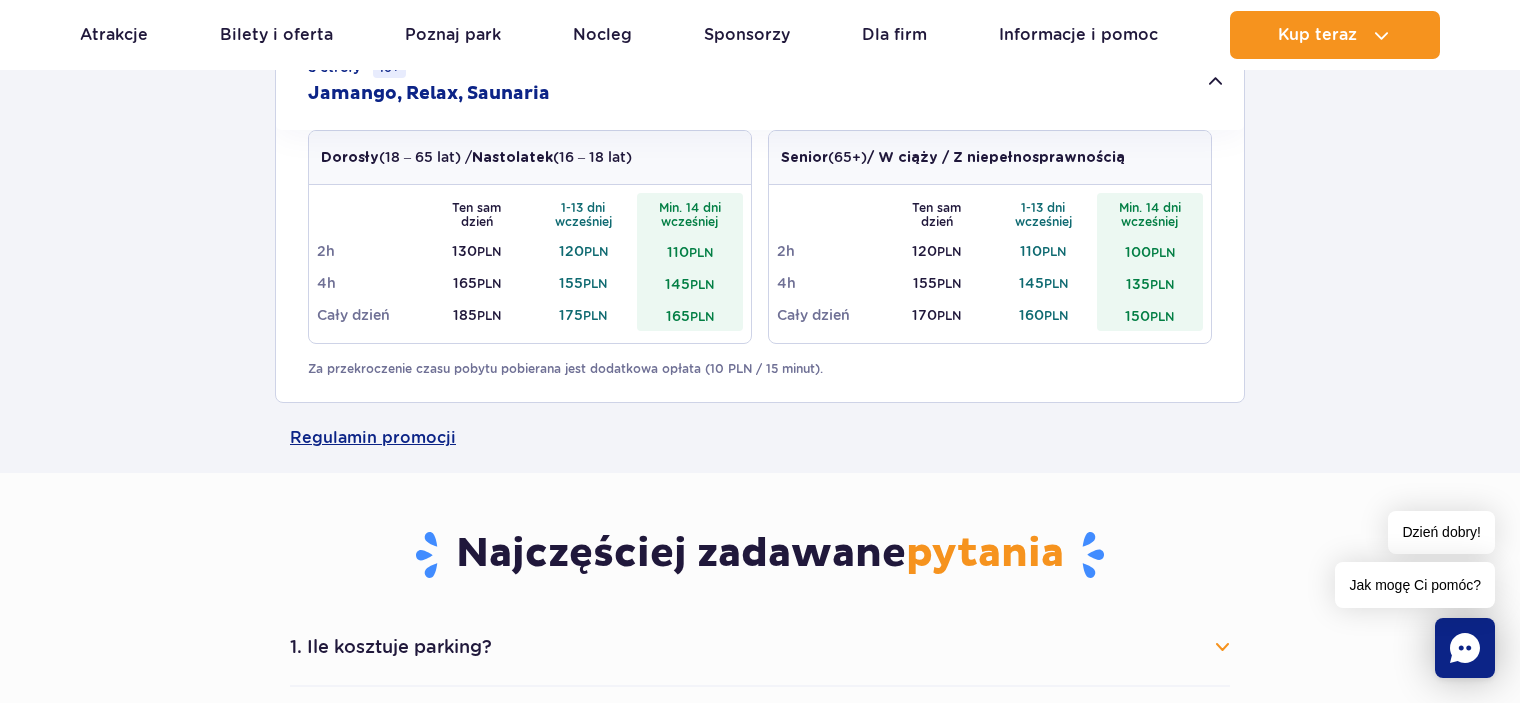 scroll, scrollTop: 900, scrollLeft: 0, axis: vertical 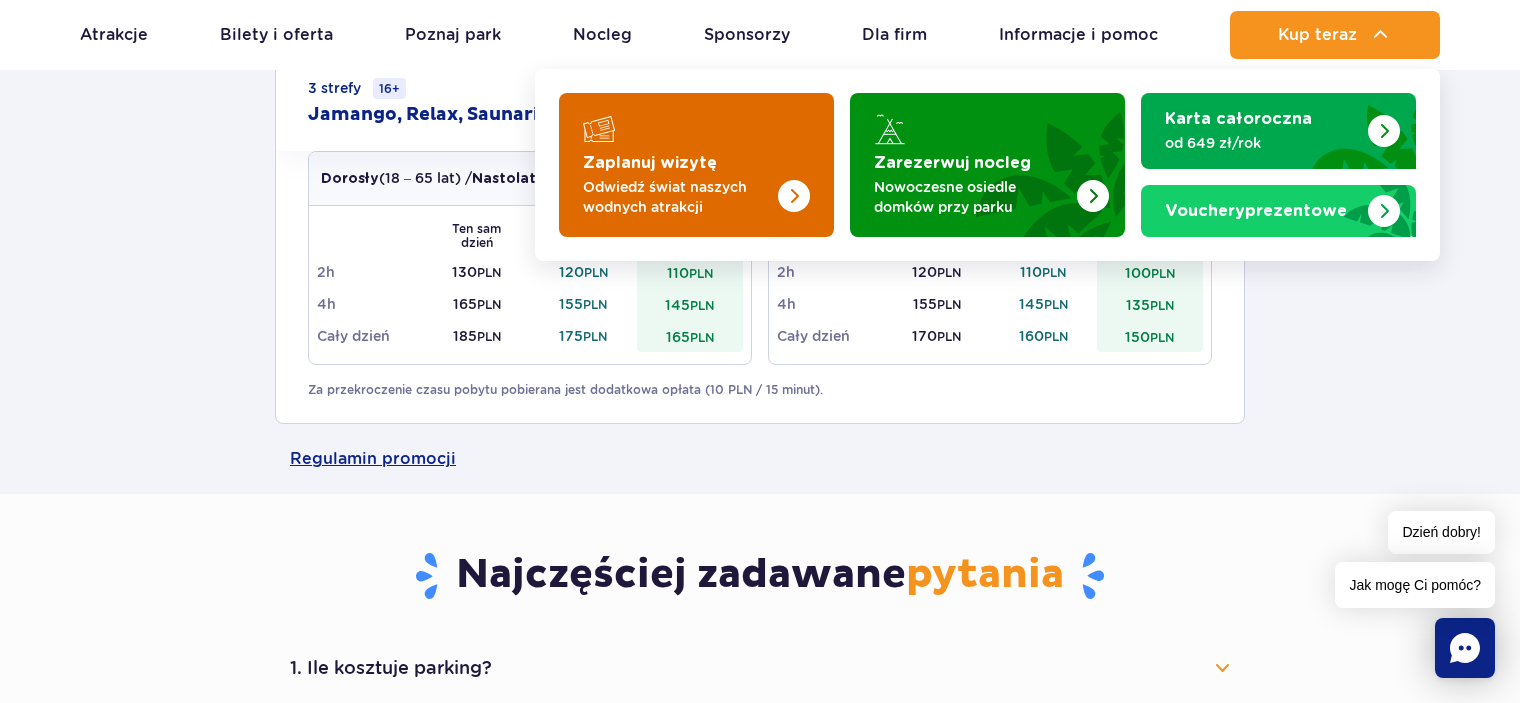 click on "Zaplanuj wizytę" at bounding box center (650, 163) 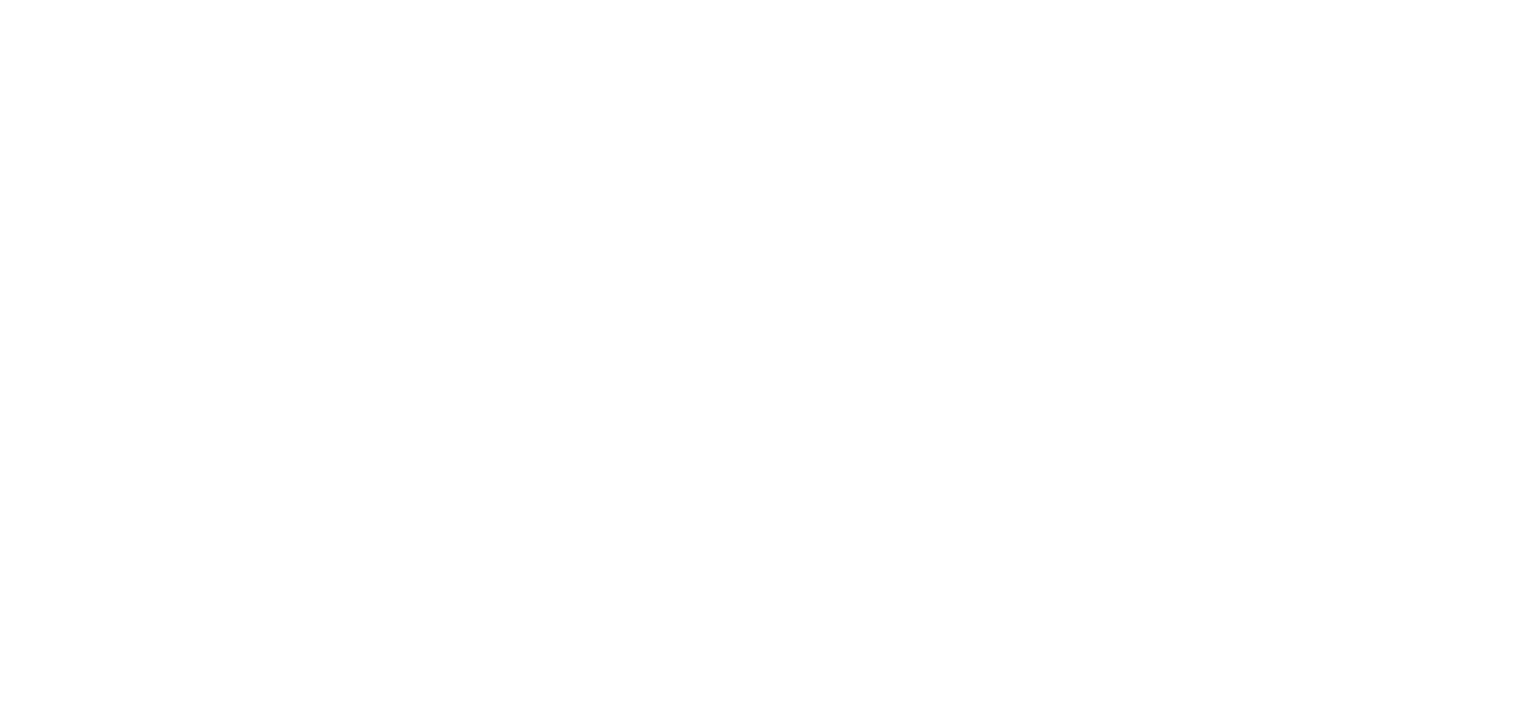 scroll, scrollTop: 0, scrollLeft: 0, axis: both 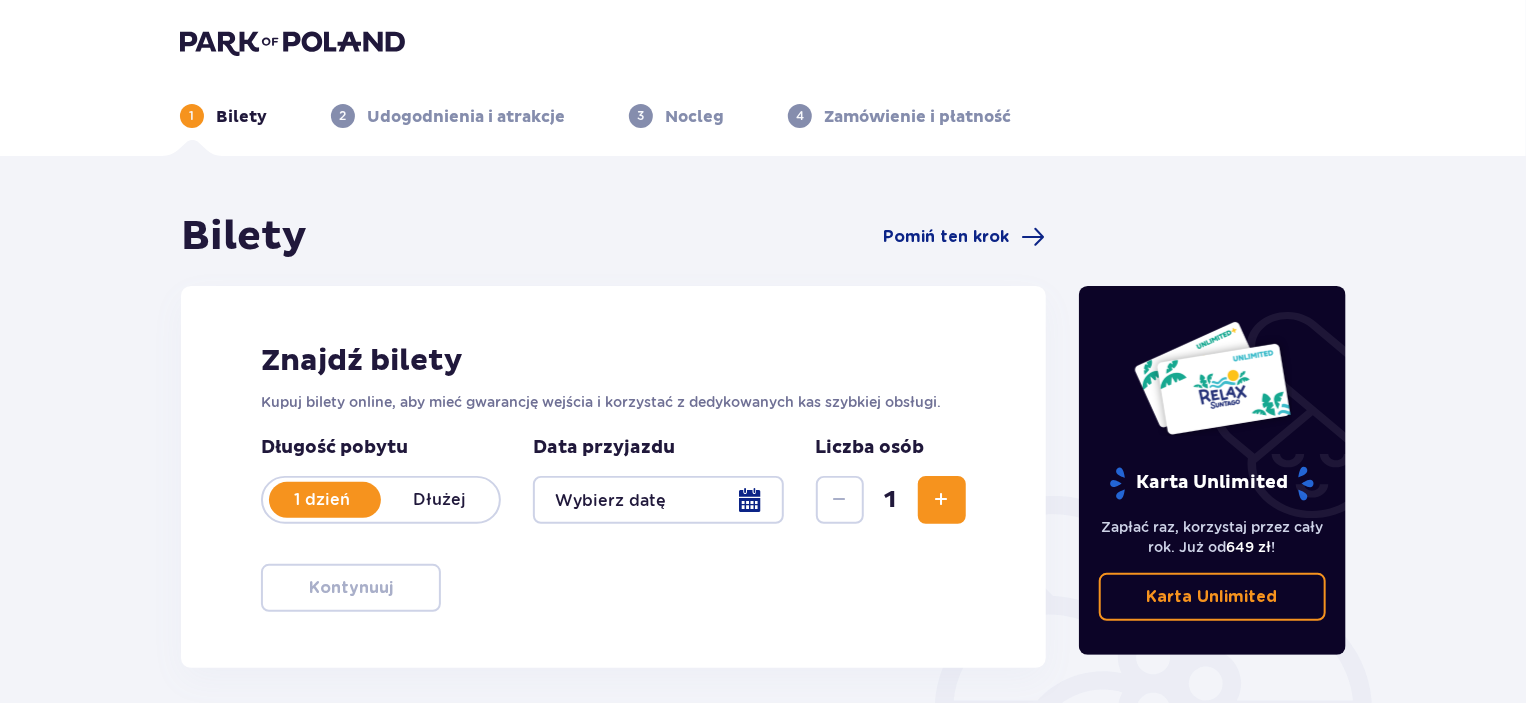 click on "1 dzień" at bounding box center [322, 500] 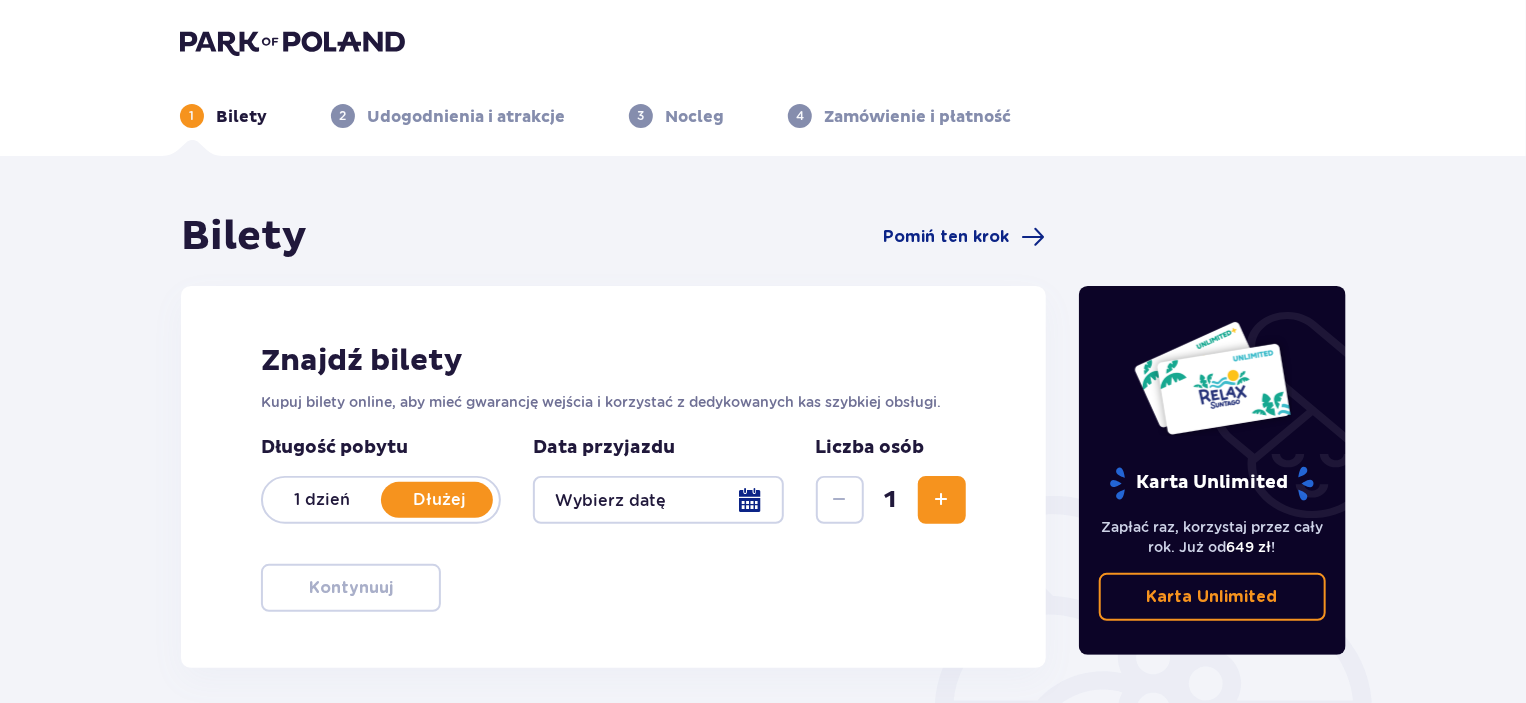 click on "1 dzień" at bounding box center [322, 500] 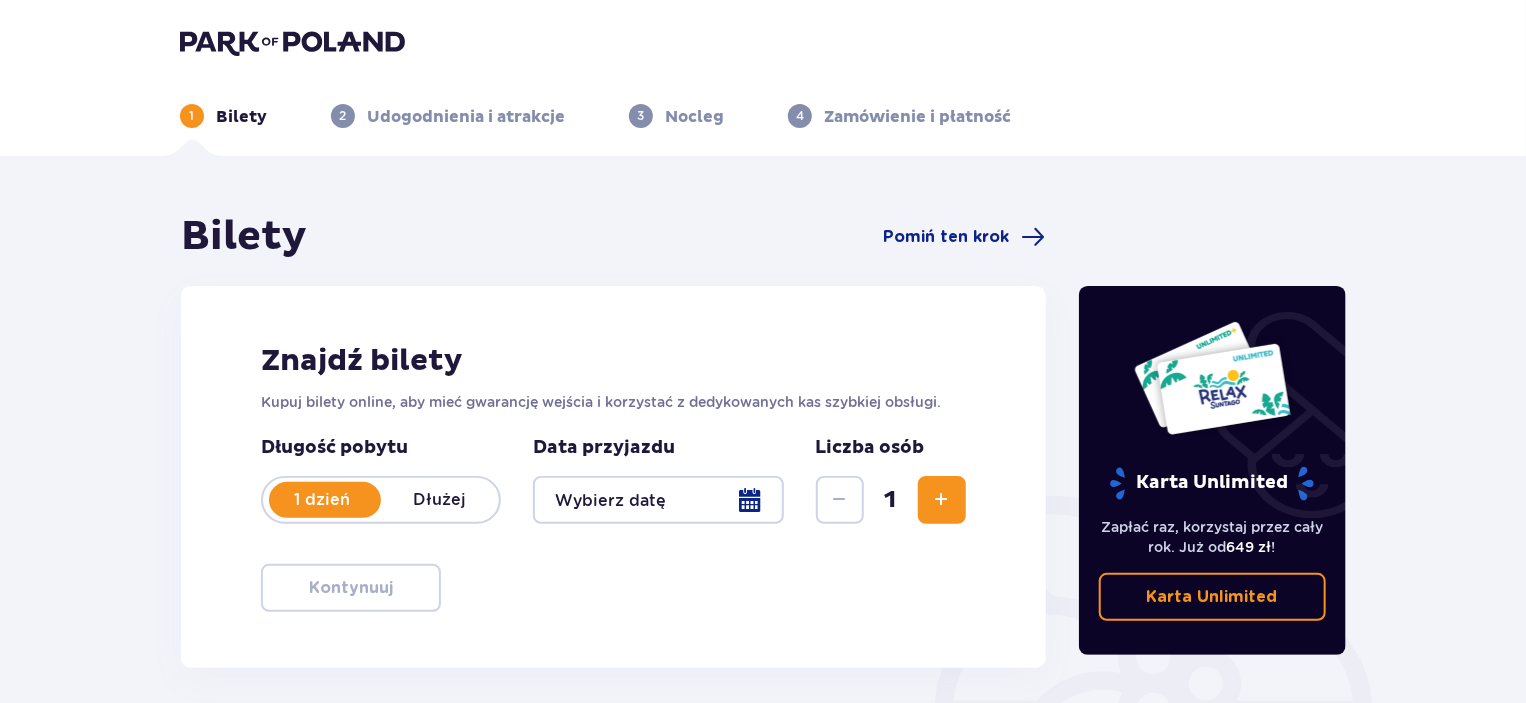 click at bounding box center (658, 500) 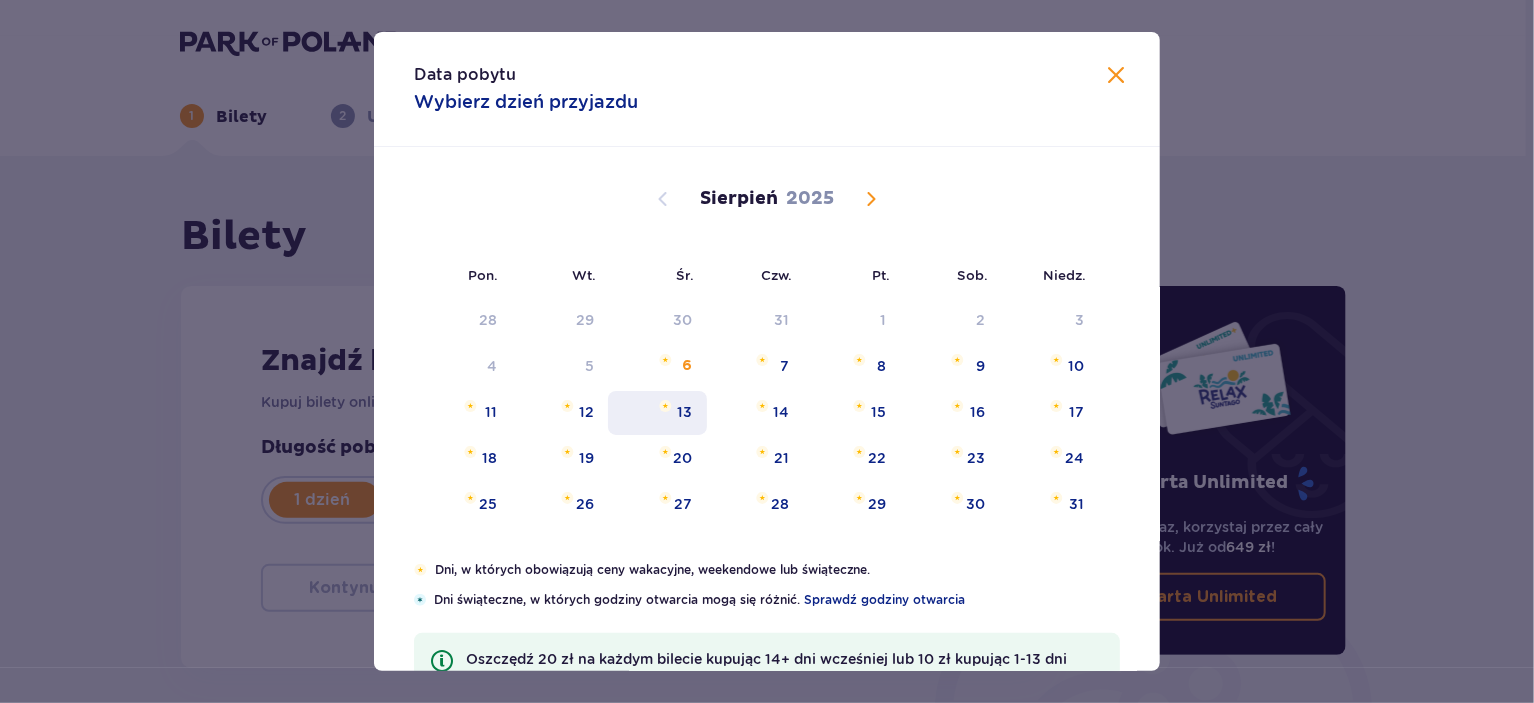 click on "13" at bounding box center (685, 412) 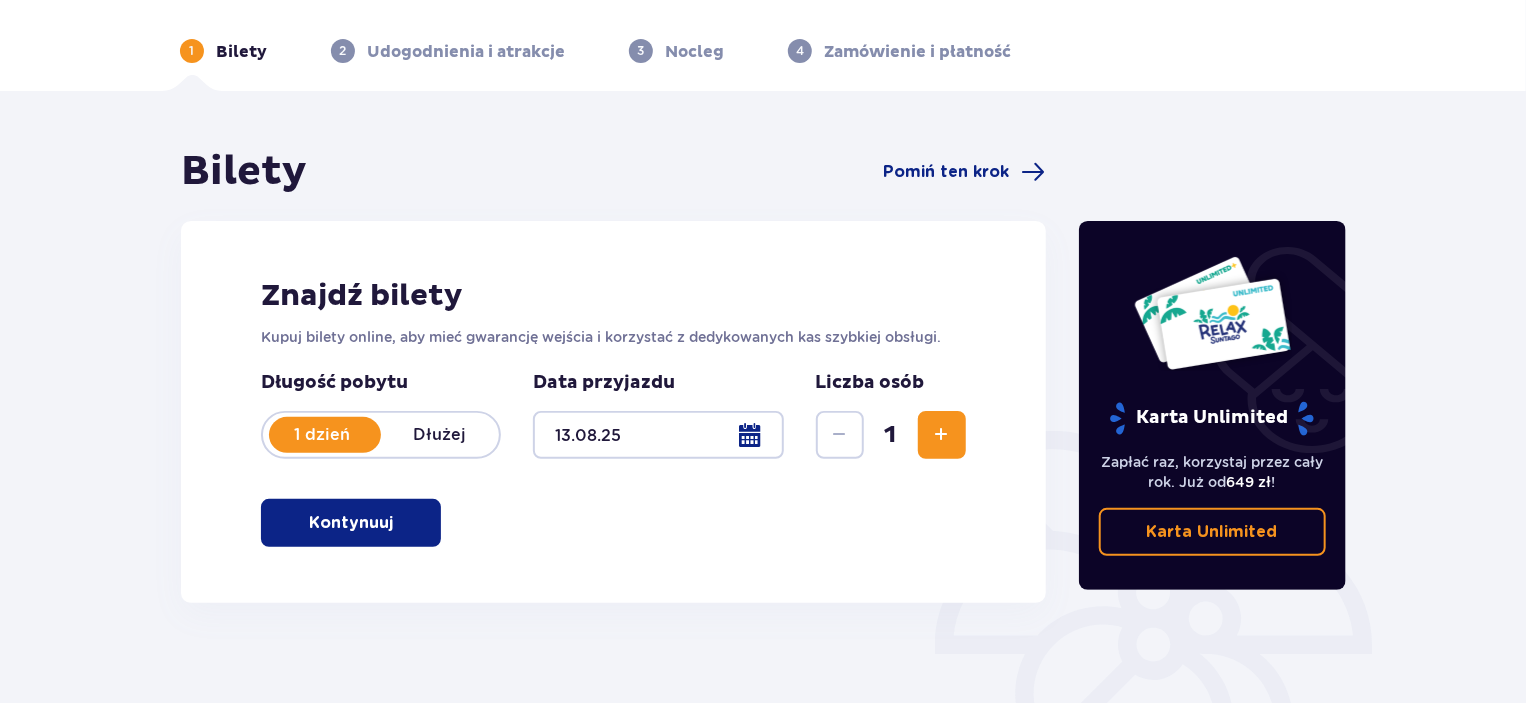 scroll, scrollTop: 100, scrollLeft: 0, axis: vertical 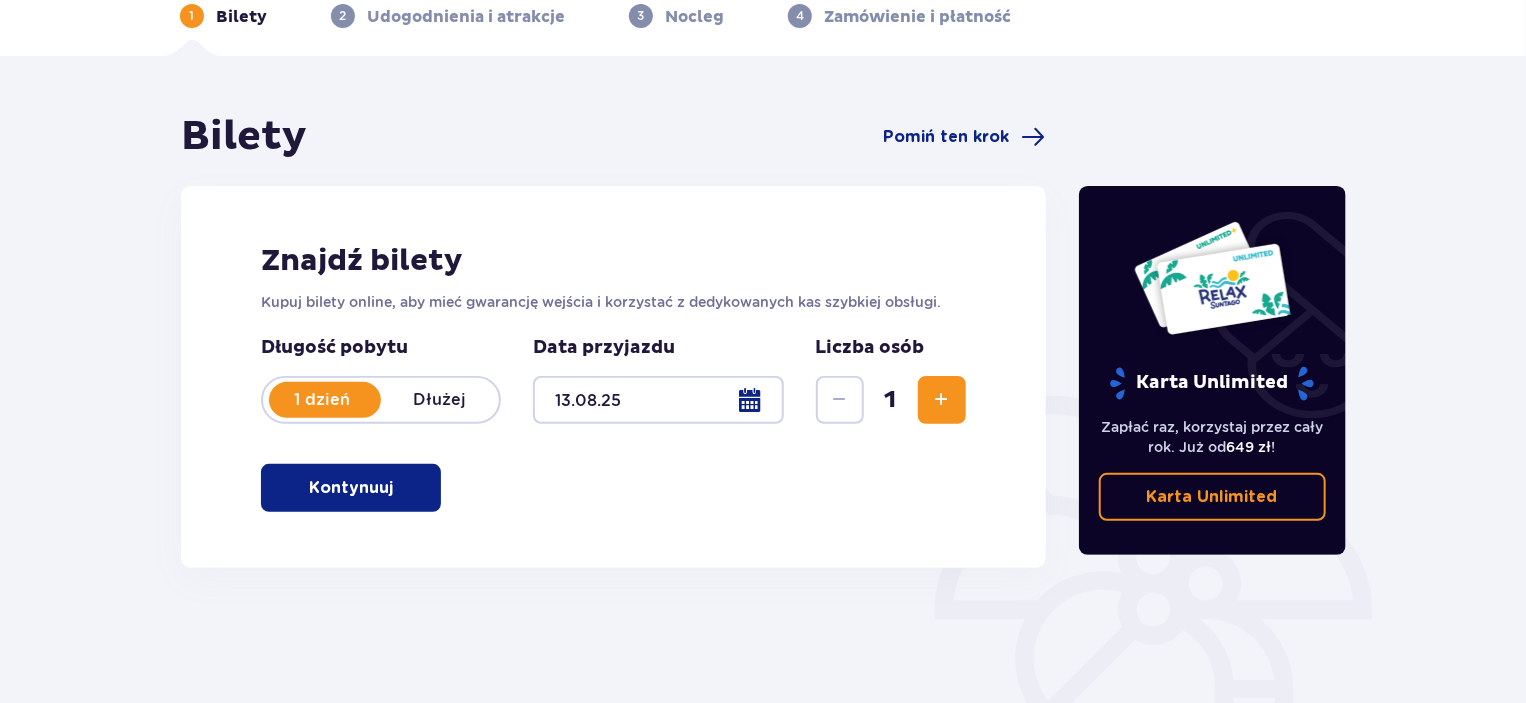 click at bounding box center (942, 400) 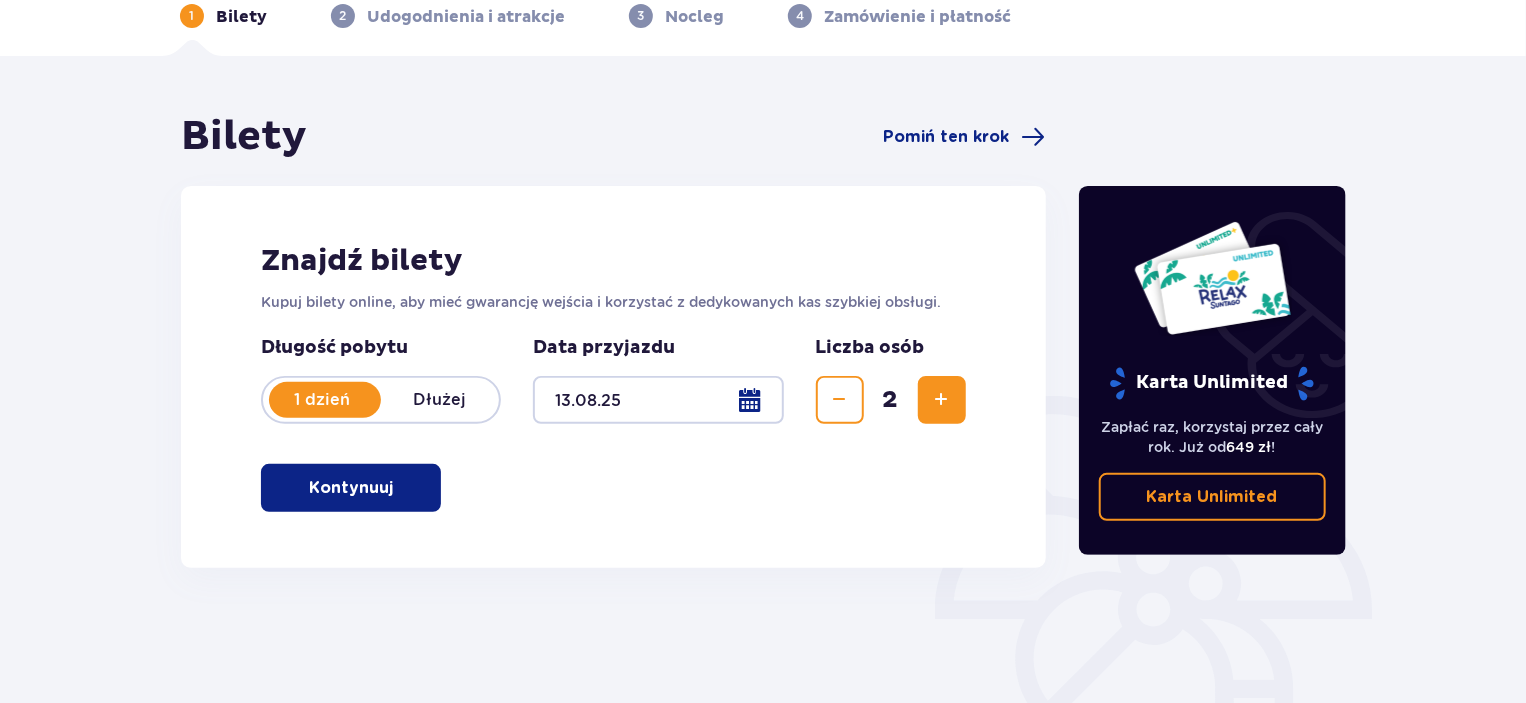 click at bounding box center (942, 400) 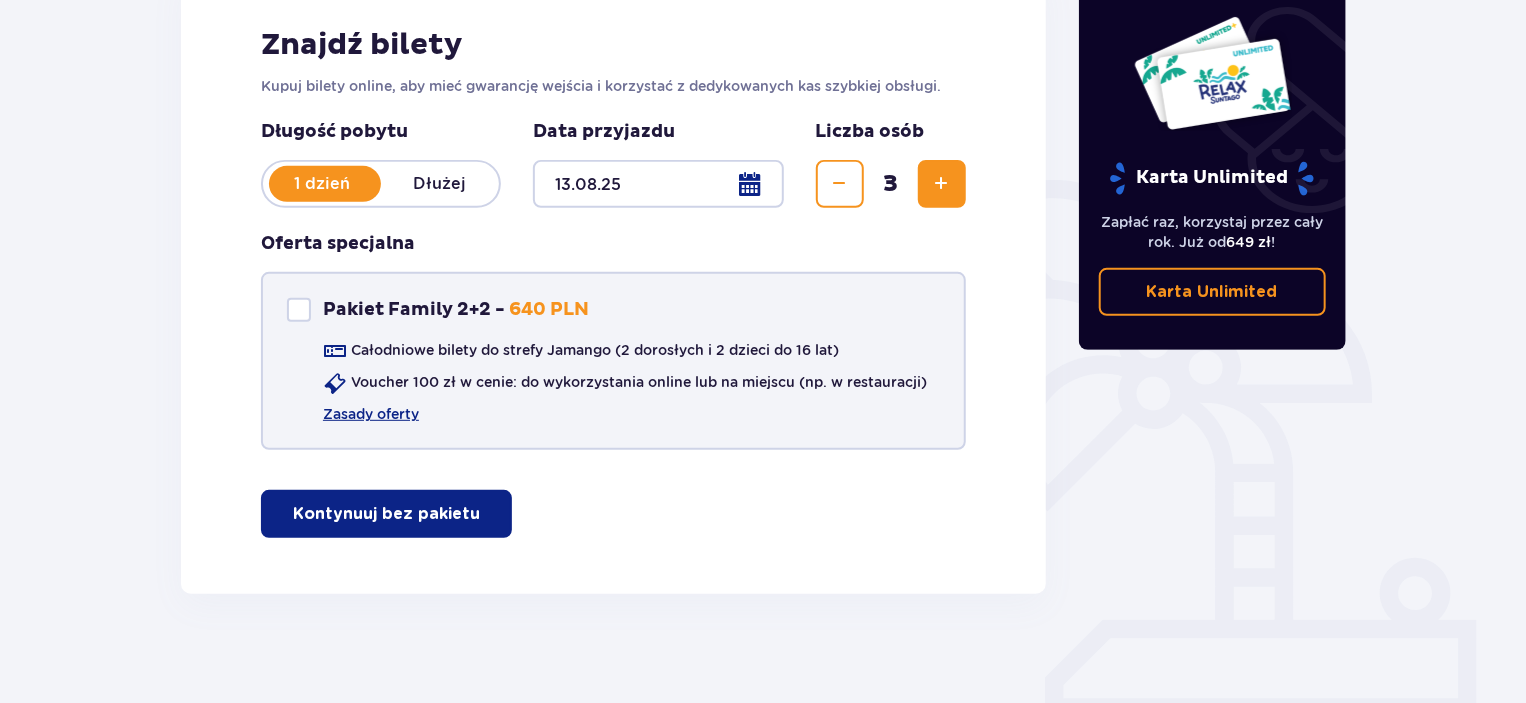 scroll, scrollTop: 326, scrollLeft: 0, axis: vertical 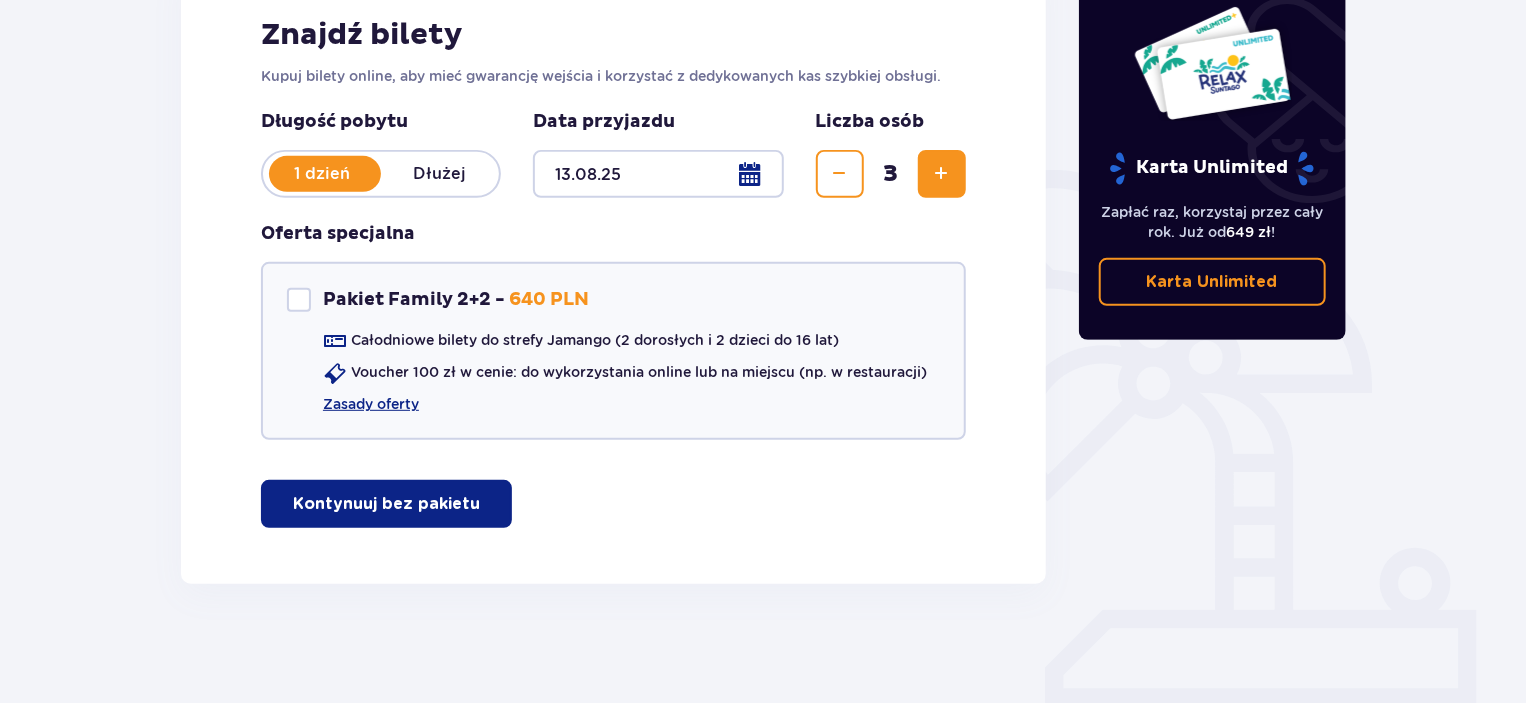 click on "Kontynuuj bez pakietu" at bounding box center [386, 504] 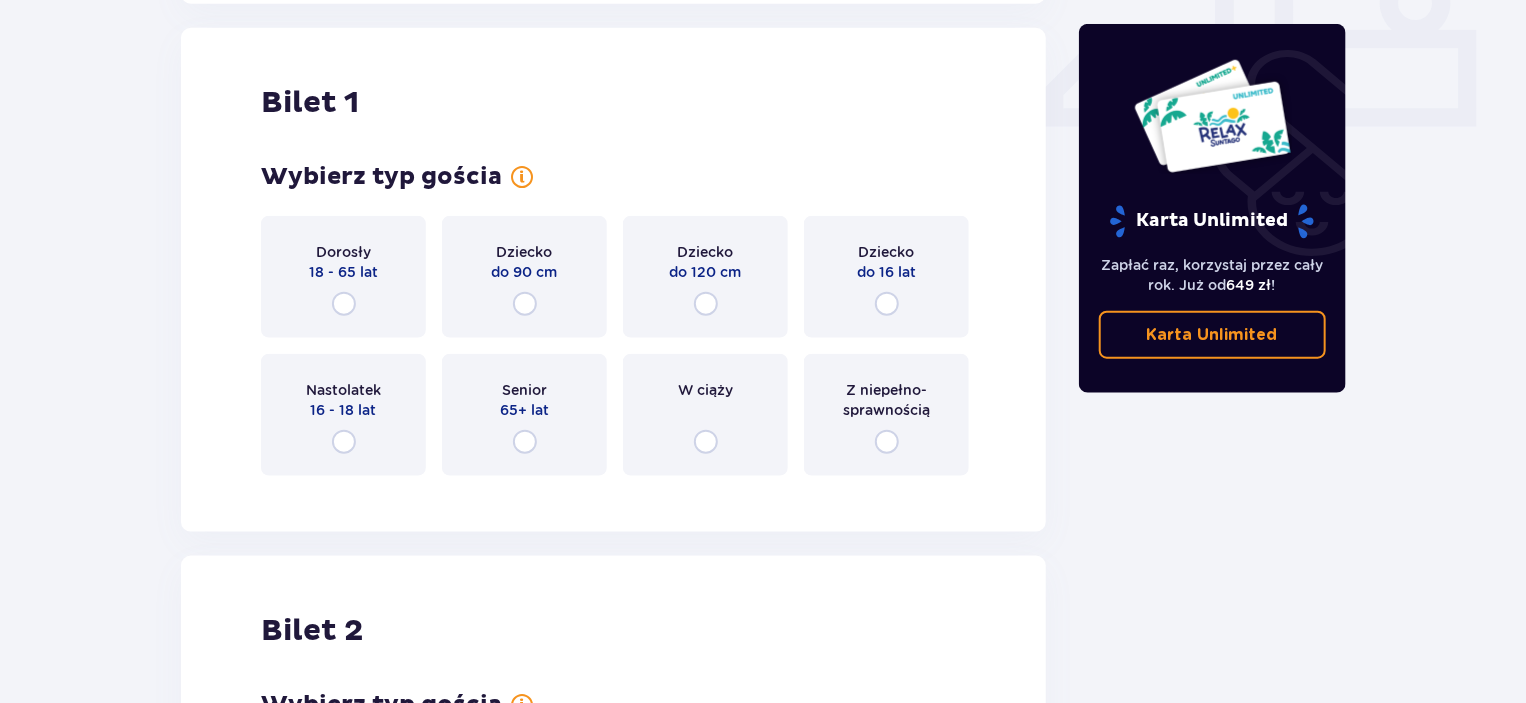 scroll, scrollTop: 908, scrollLeft: 0, axis: vertical 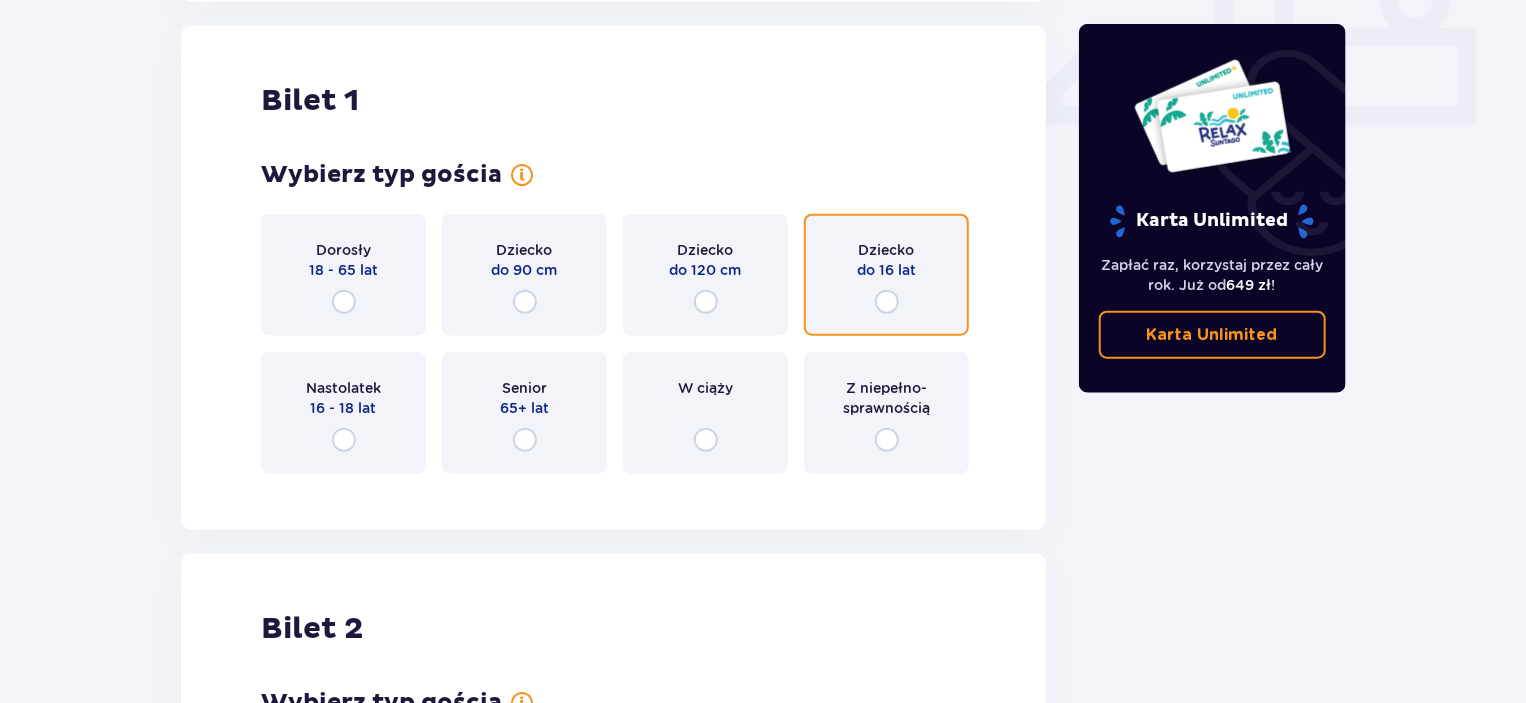 click at bounding box center [887, 302] 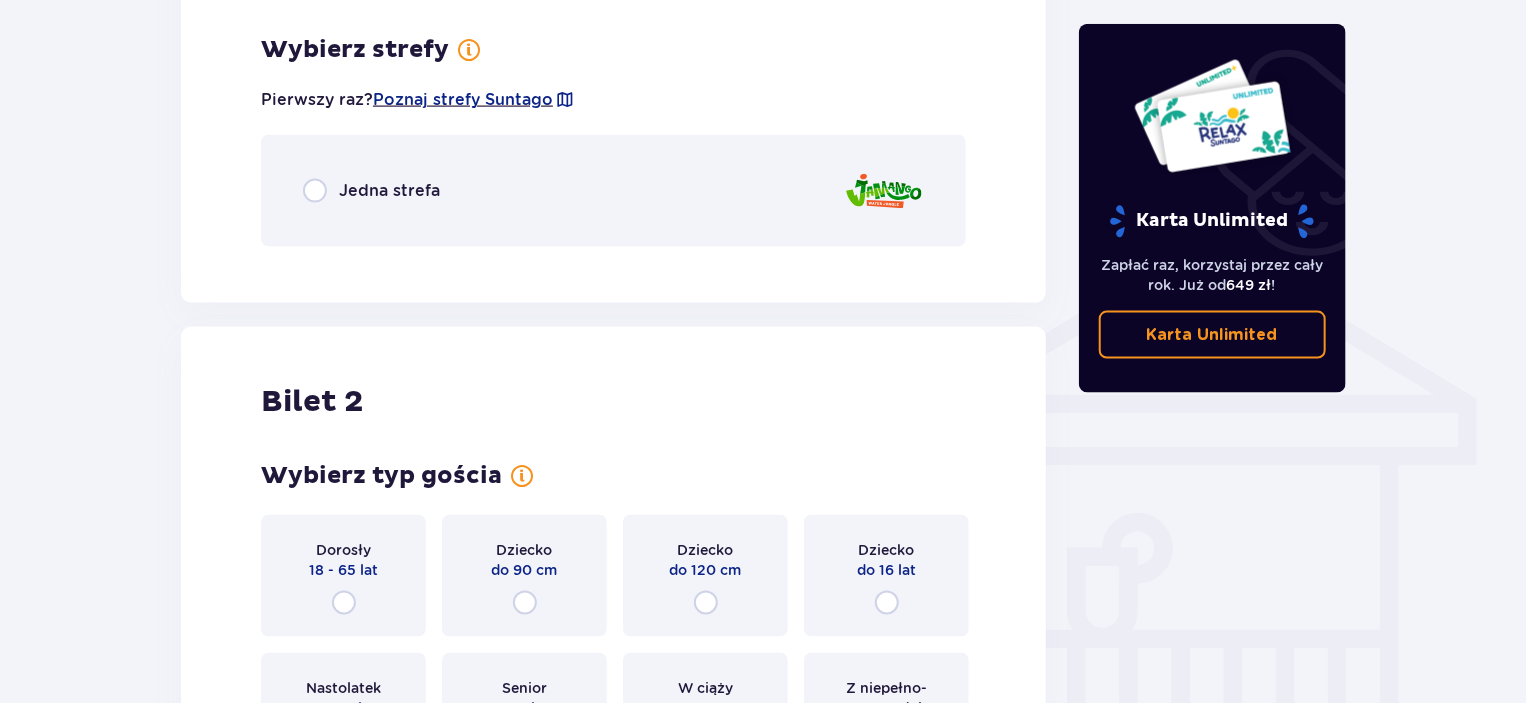 scroll, scrollTop: 1396, scrollLeft: 0, axis: vertical 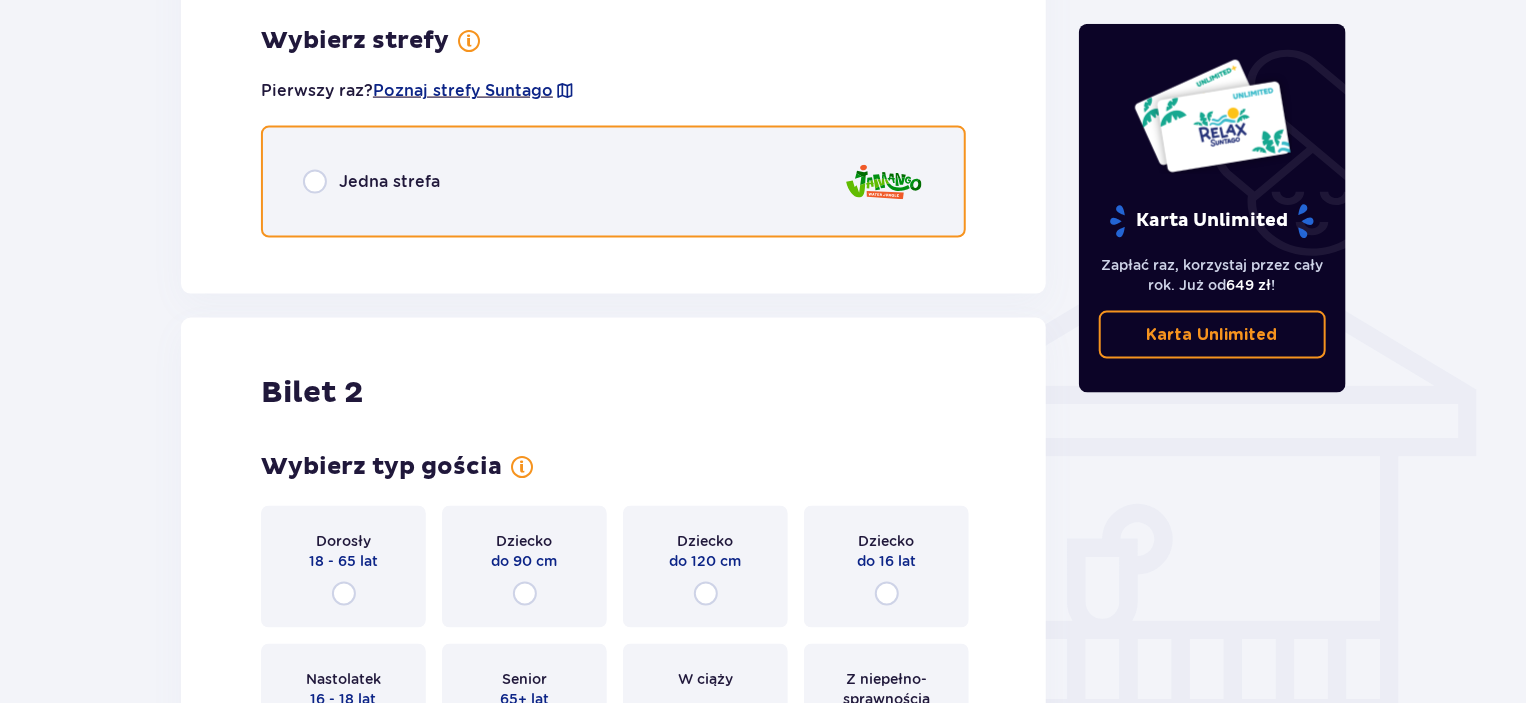 click at bounding box center (315, 182) 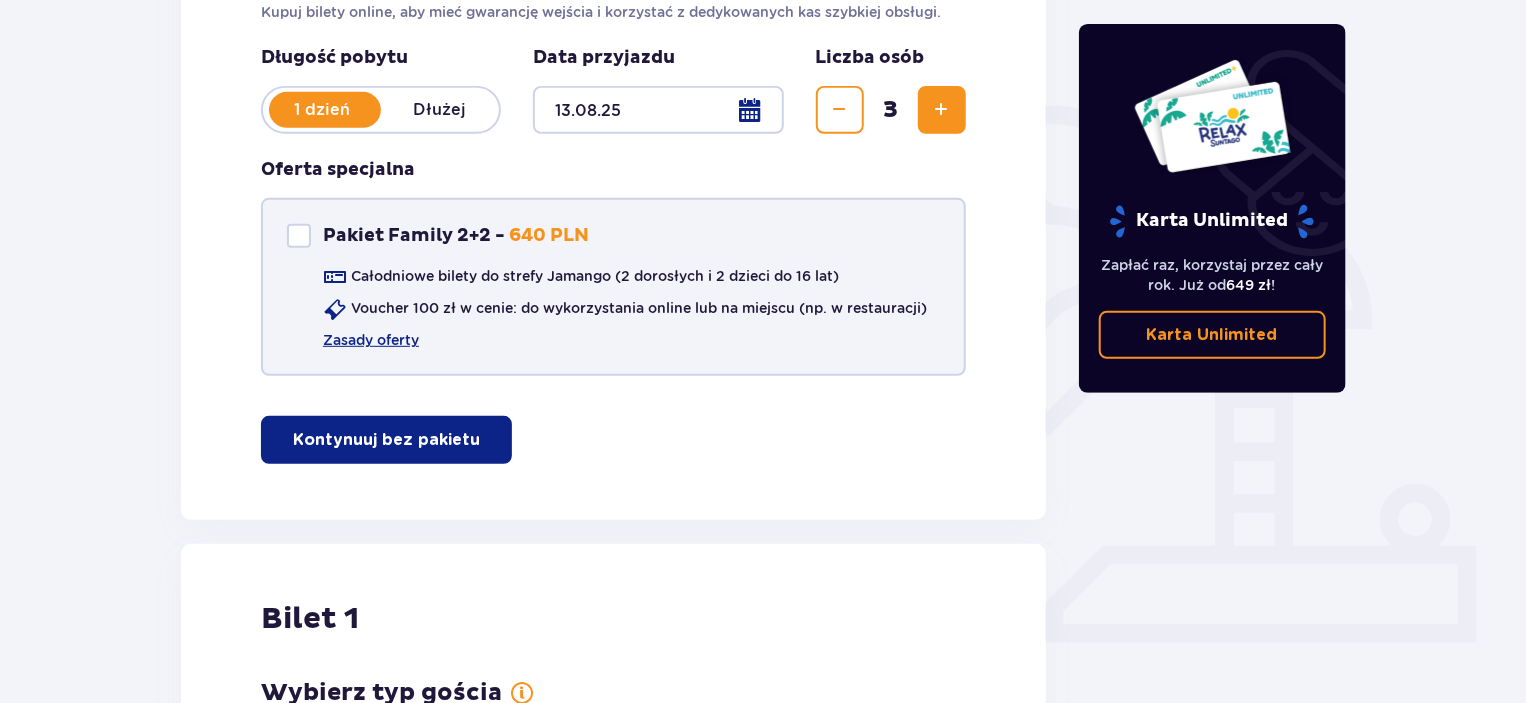 scroll, scrollTop: 348, scrollLeft: 0, axis: vertical 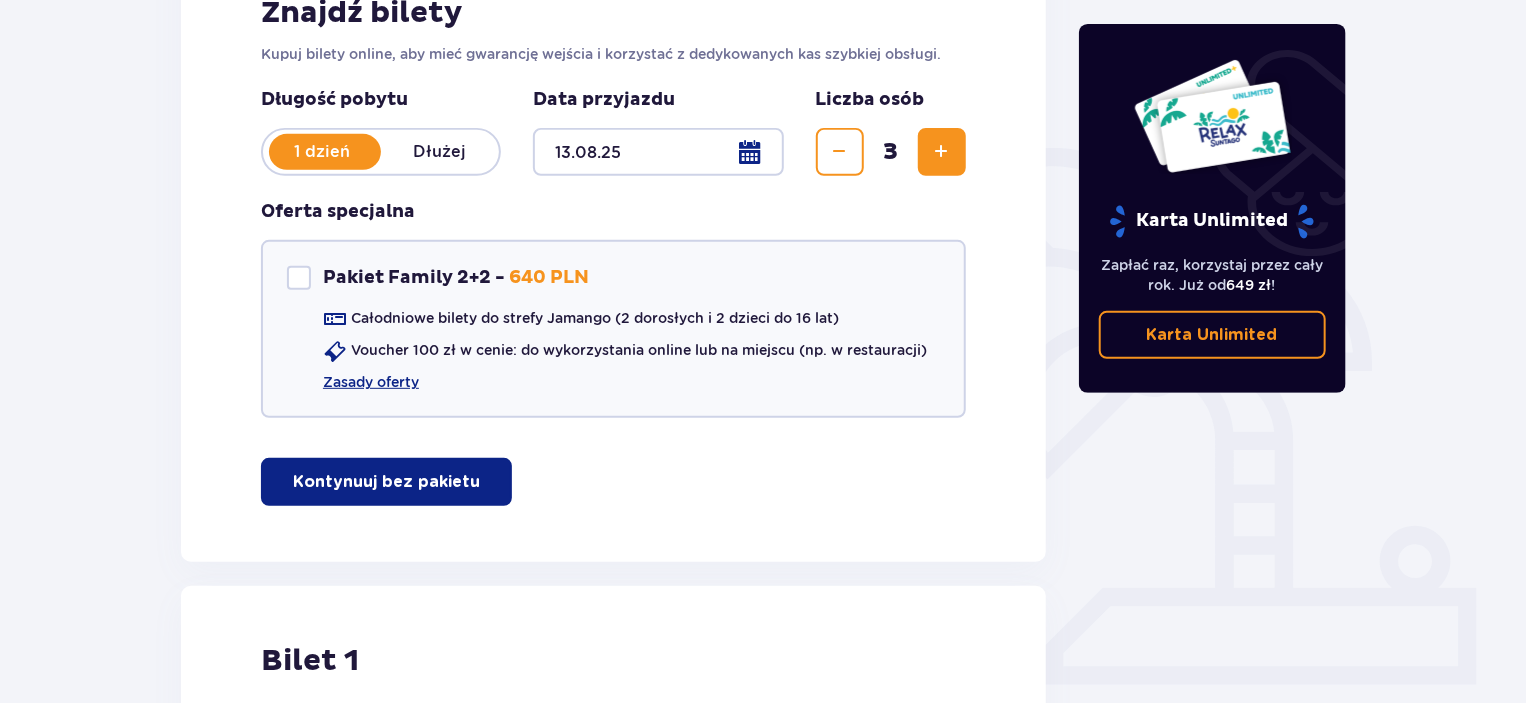 click at bounding box center (942, 152) 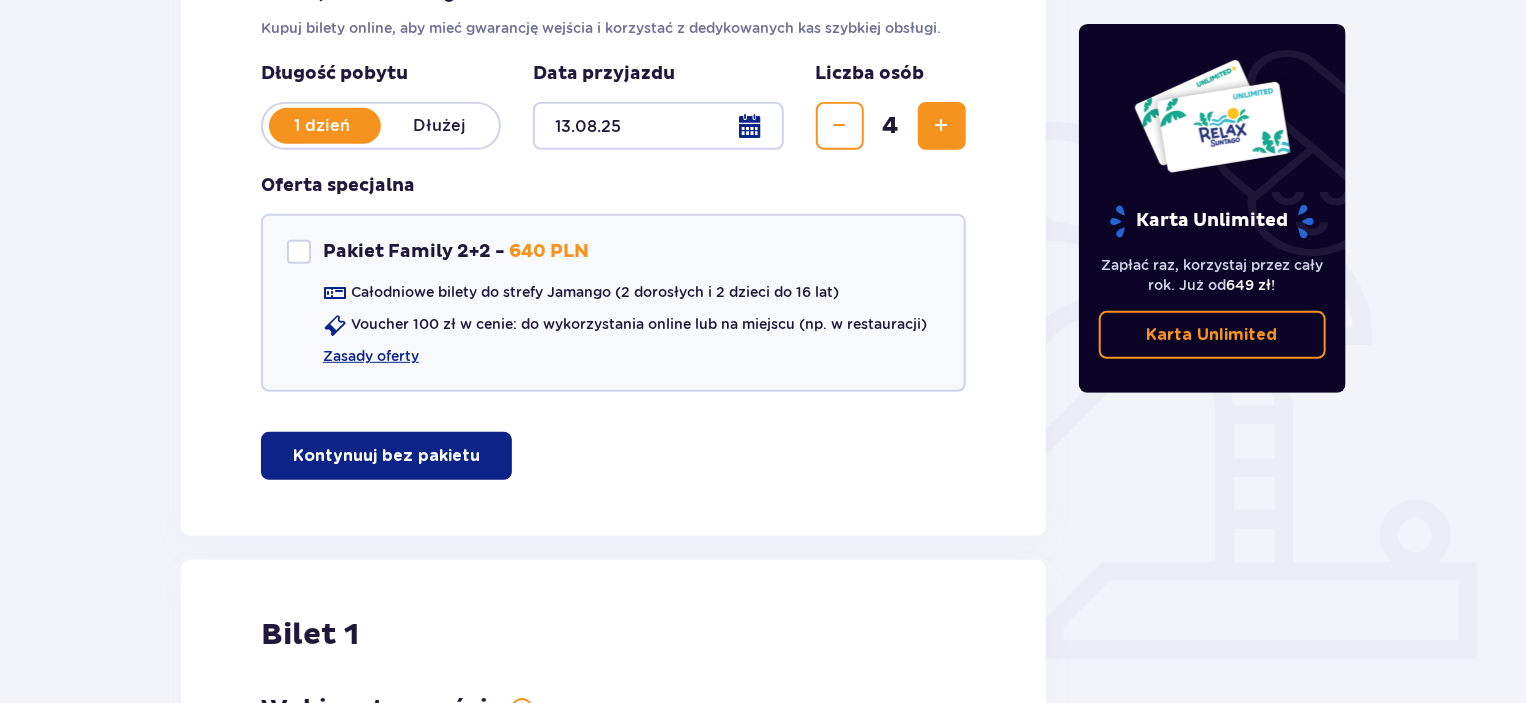 scroll, scrollTop: 408, scrollLeft: 0, axis: vertical 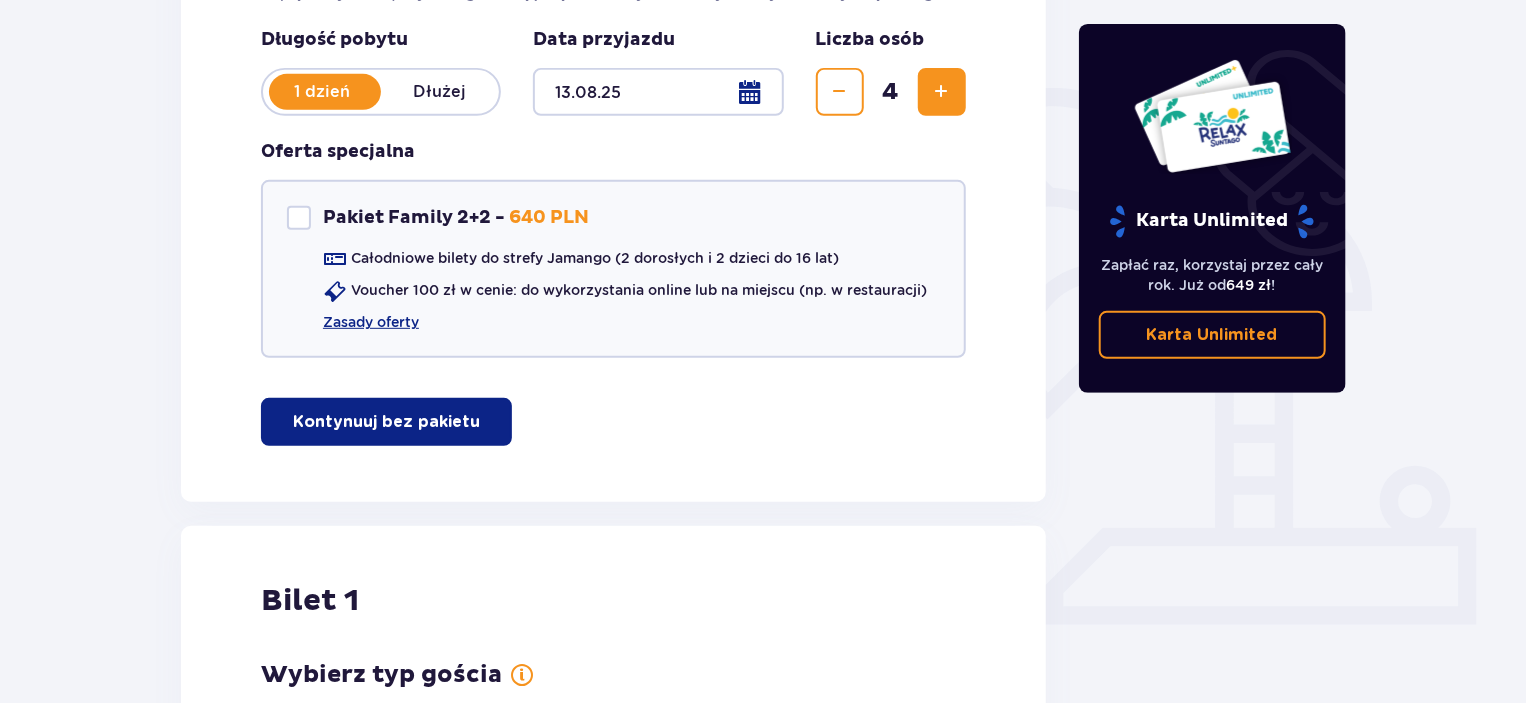 click on "Znajdź bilety Kupuj bilety online, aby mieć gwarancję wejścia i korzystać z dedykowanych kas szybkiej obsługi. Długość pobytu 1 dzień Dłużej Data przyjazdu 13.08.25 Liczba osób 4 Oferta specjalna Pakiet Family 2+2    -  640 PLN Całodniowe bilety do strefy Jamango (2 dorosłych i 2 dzieci do 16 lat) Voucher 100 zł w cenie: do wykorzystania online lub na miejscu (np. w restauracji) Zasady oferty Kontynuuj bez pakietu" at bounding box center (613, 190) 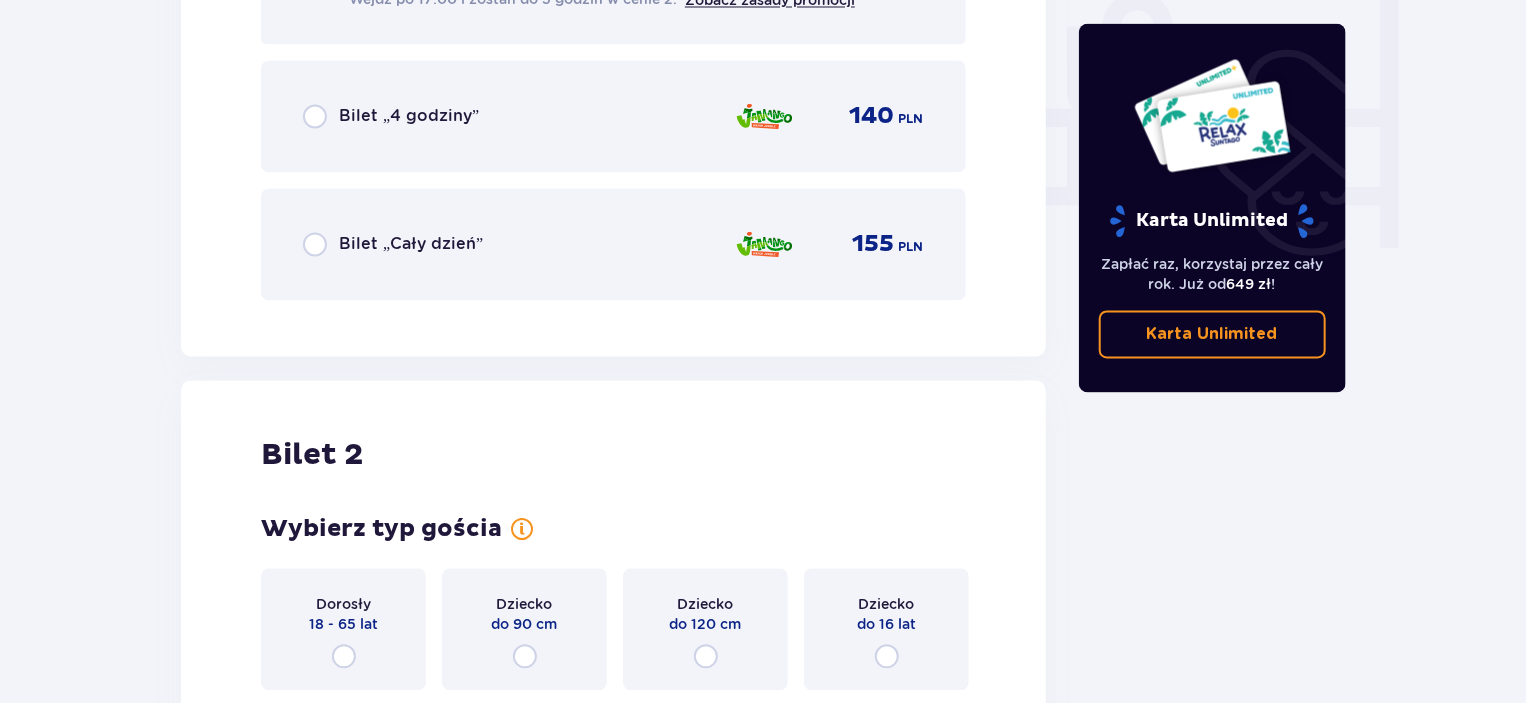 scroll, scrollTop: 1908, scrollLeft: 0, axis: vertical 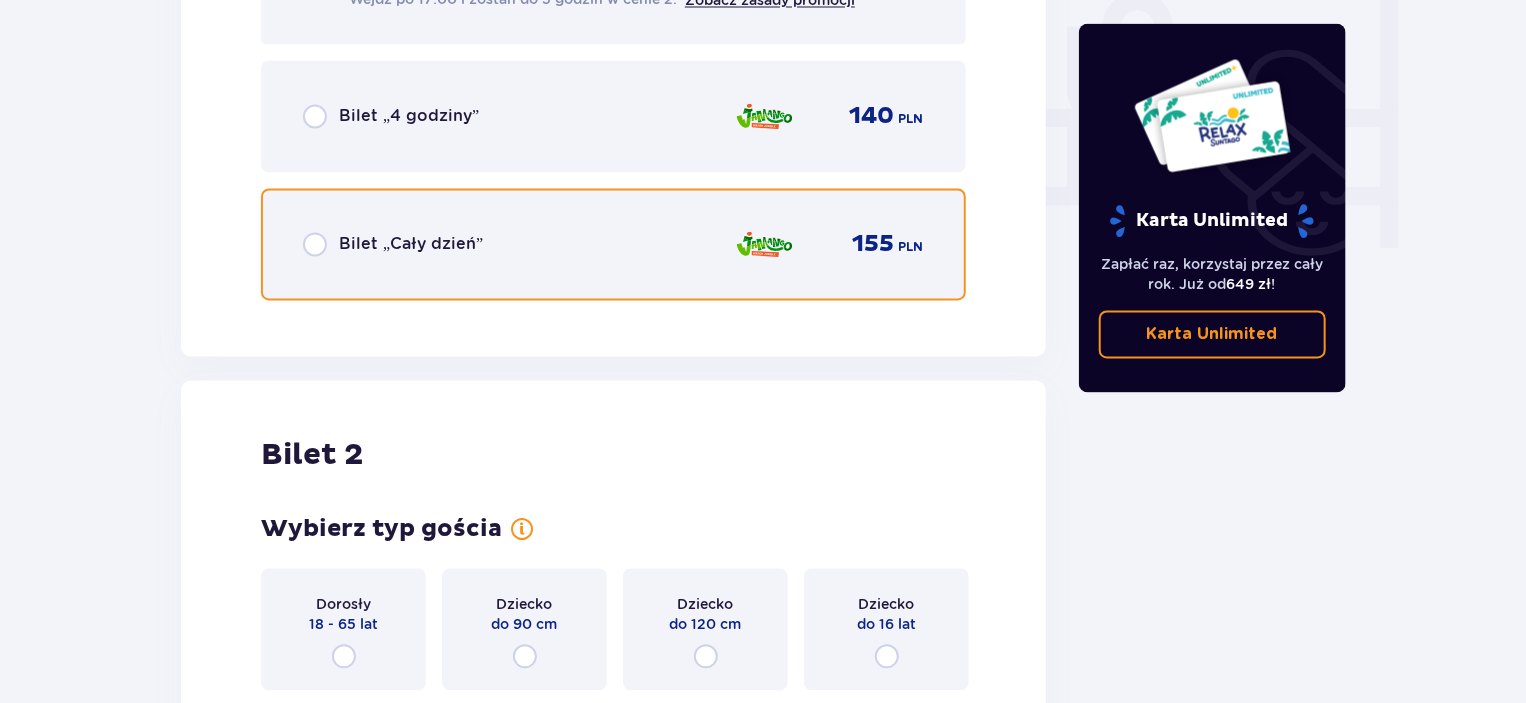 click at bounding box center [315, 245] 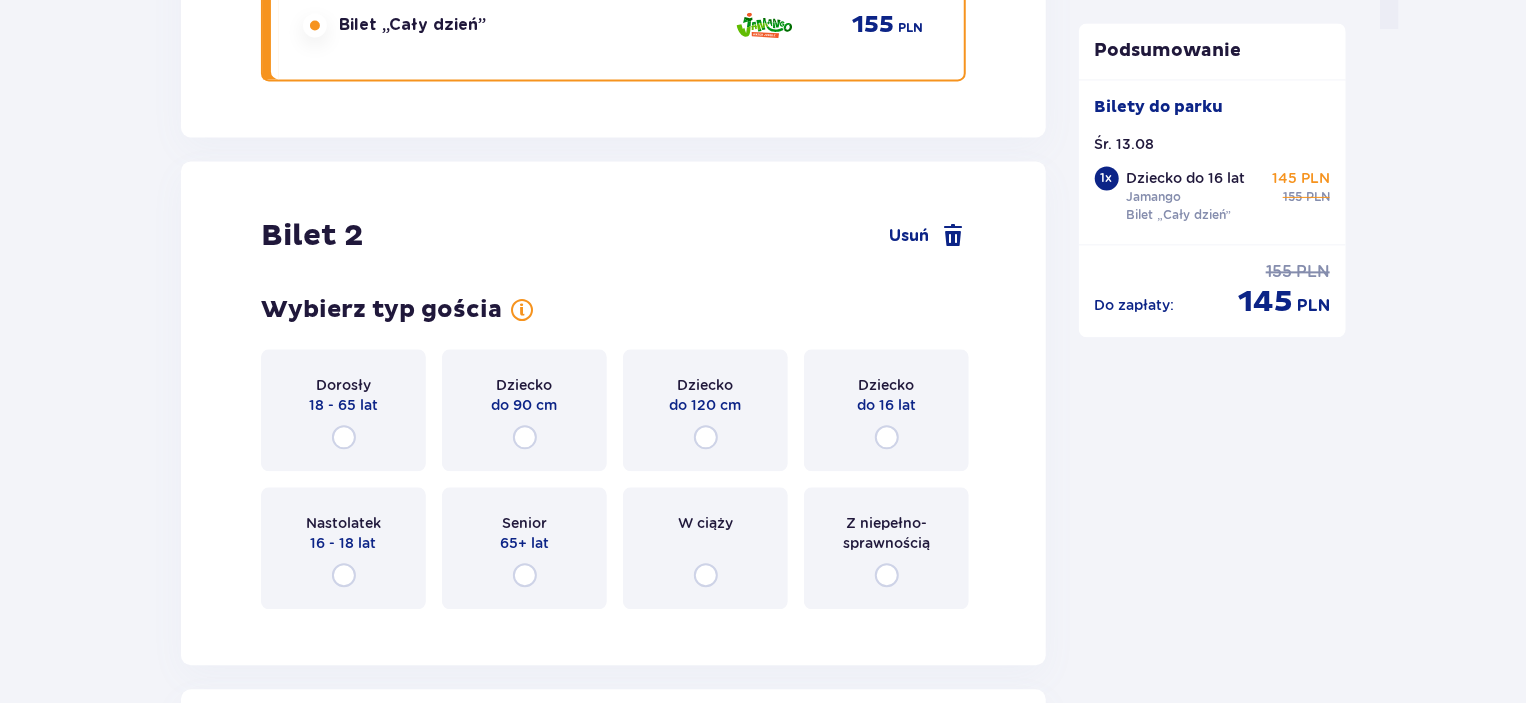 scroll, scrollTop: 2163, scrollLeft: 0, axis: vertical 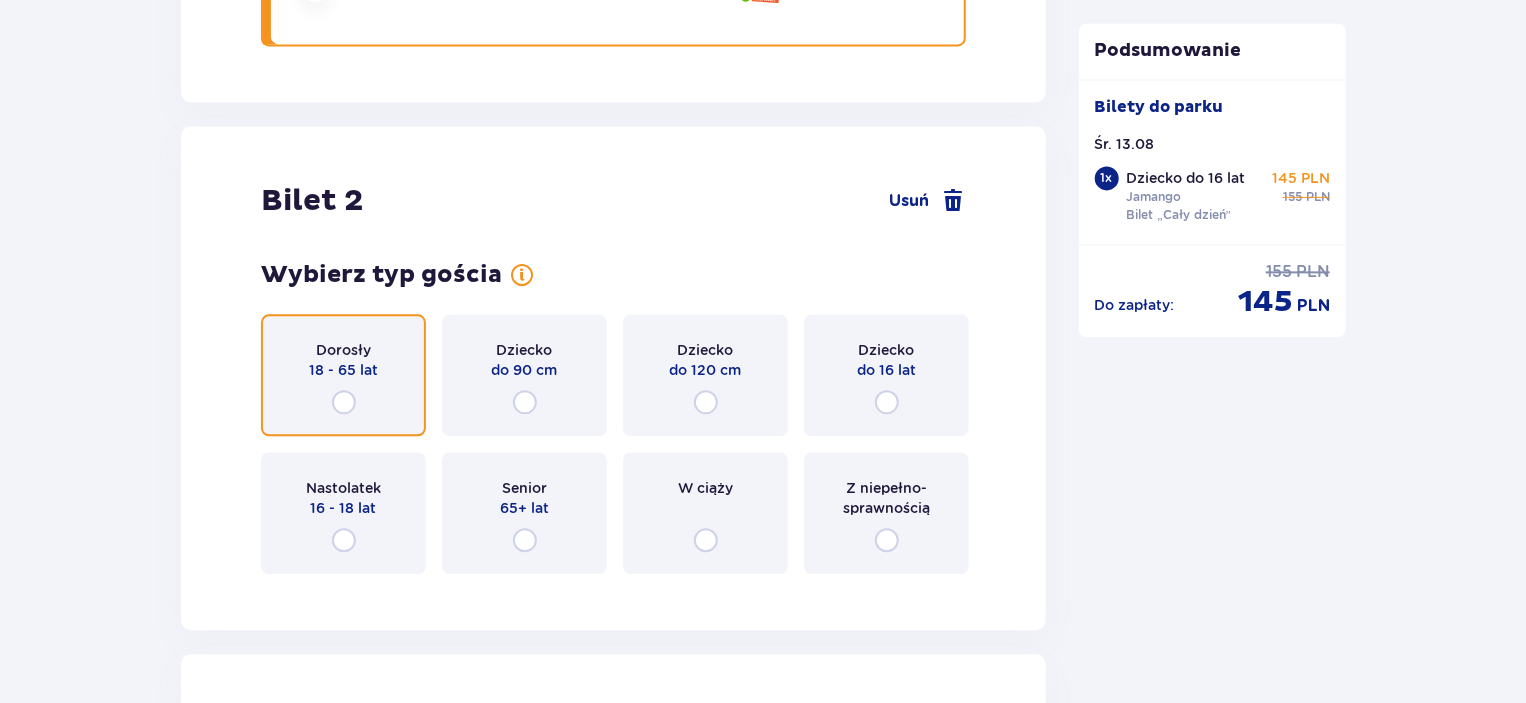 click at bounding box center [344, 402] 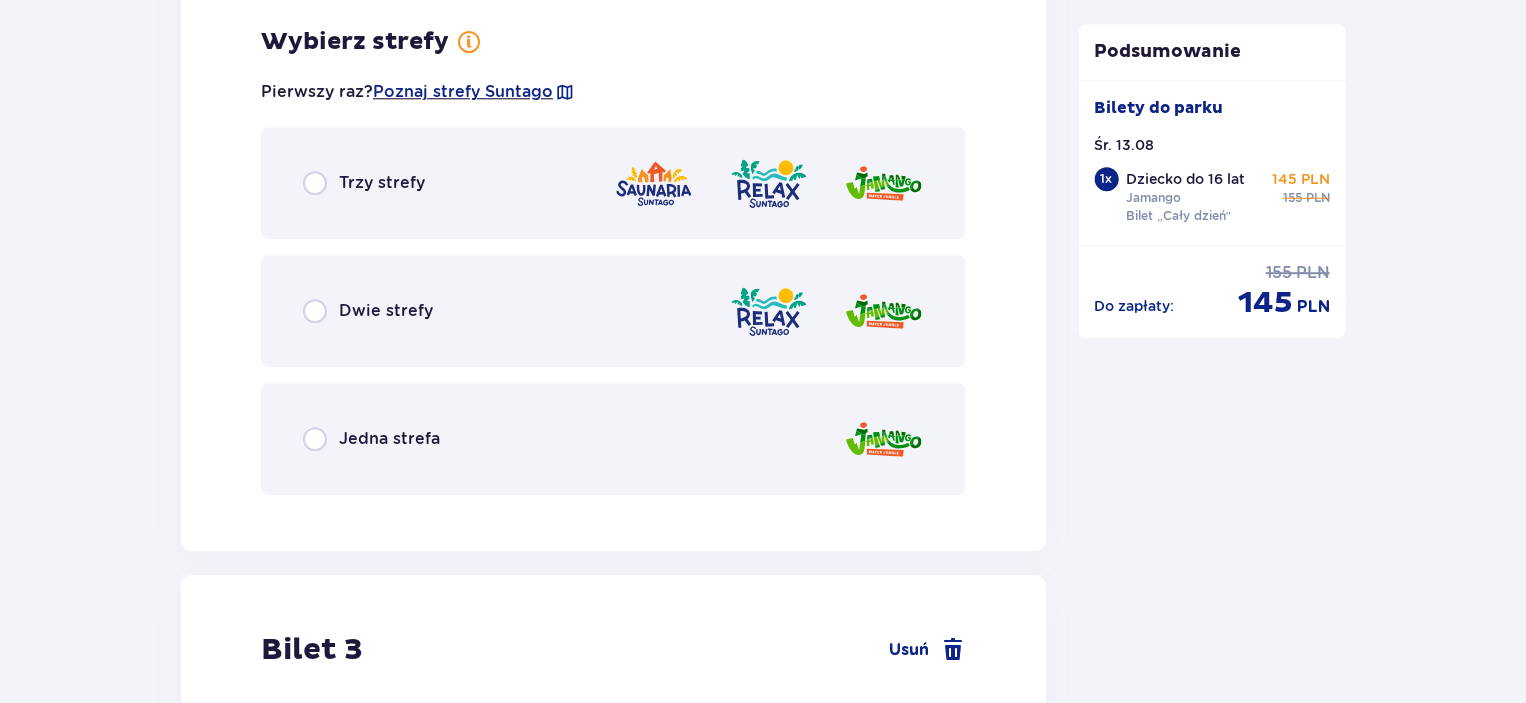 scroll, scrollTop: 2751, scrollLeft: 0, axis: vertical 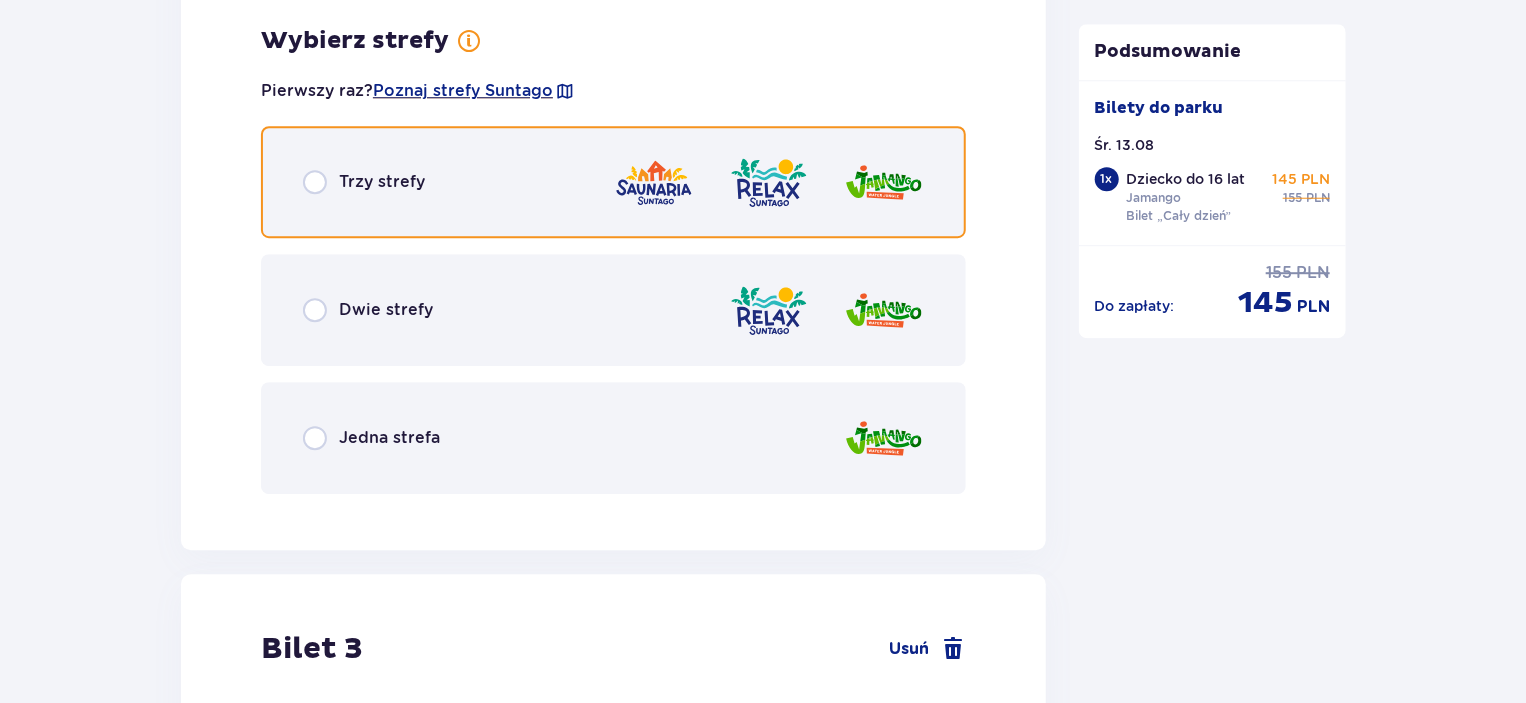 click at bounding box center [315, 182] 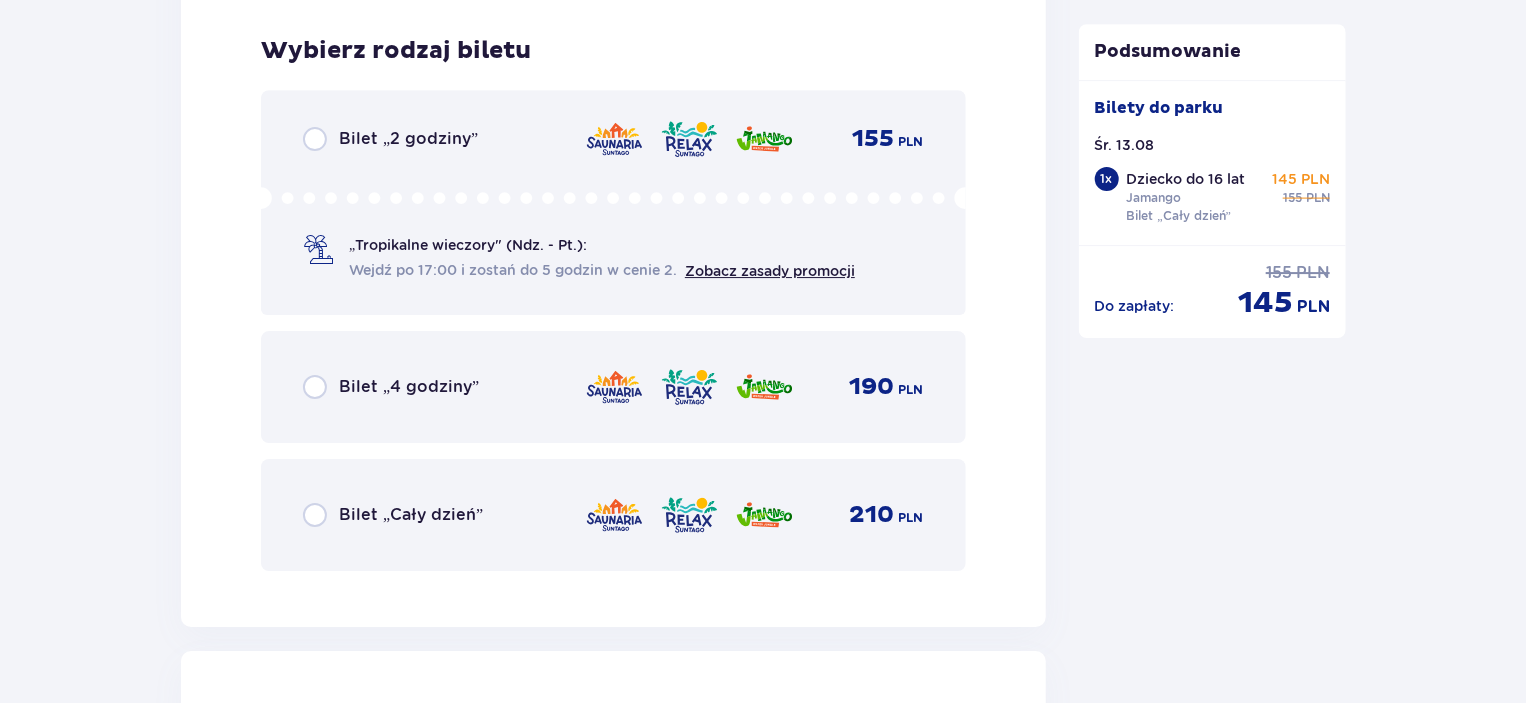 scroll, scrollTop: 3259, scrollLeft: 0, axis: vertical 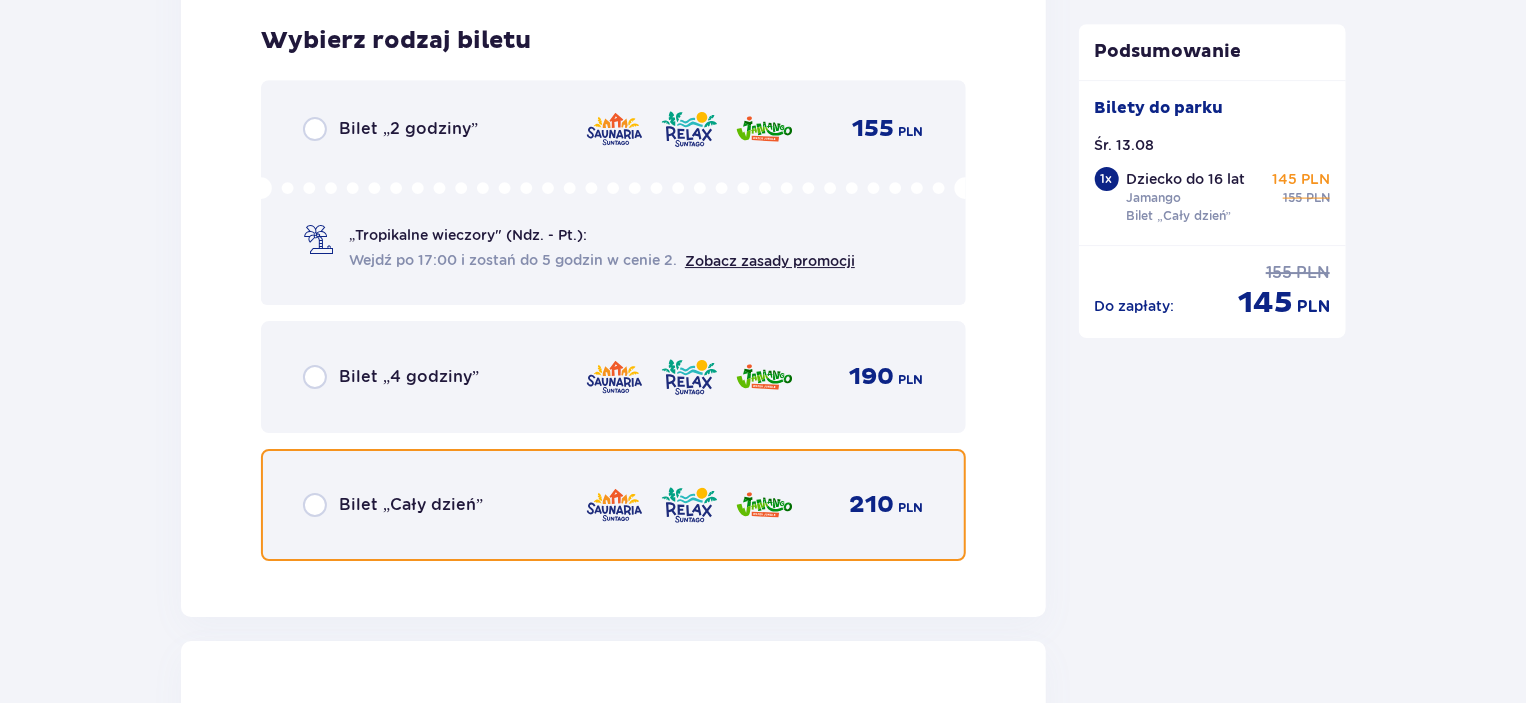 click at bounding box center [315, 505] 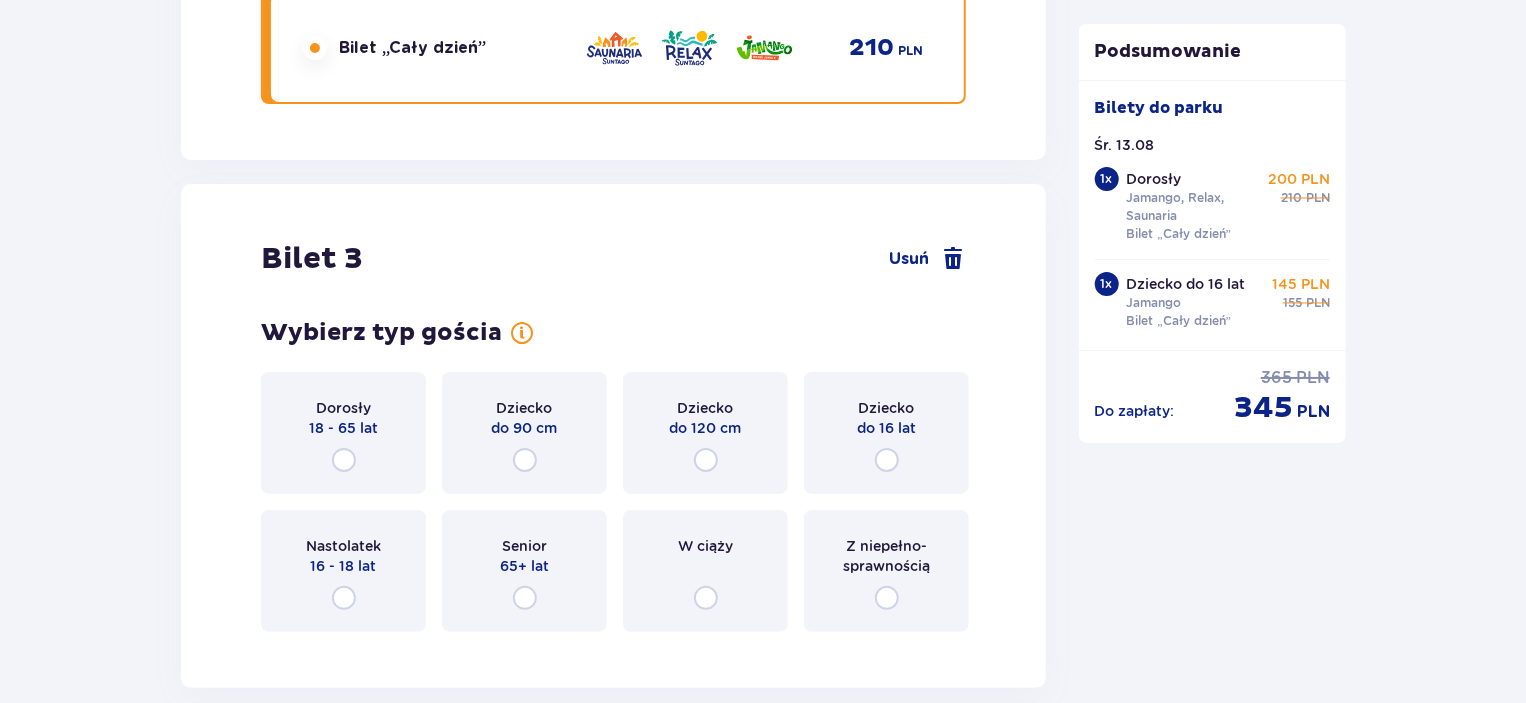 scroll, scrollTop: 3873, scrollLeft: 0, axis: vertical 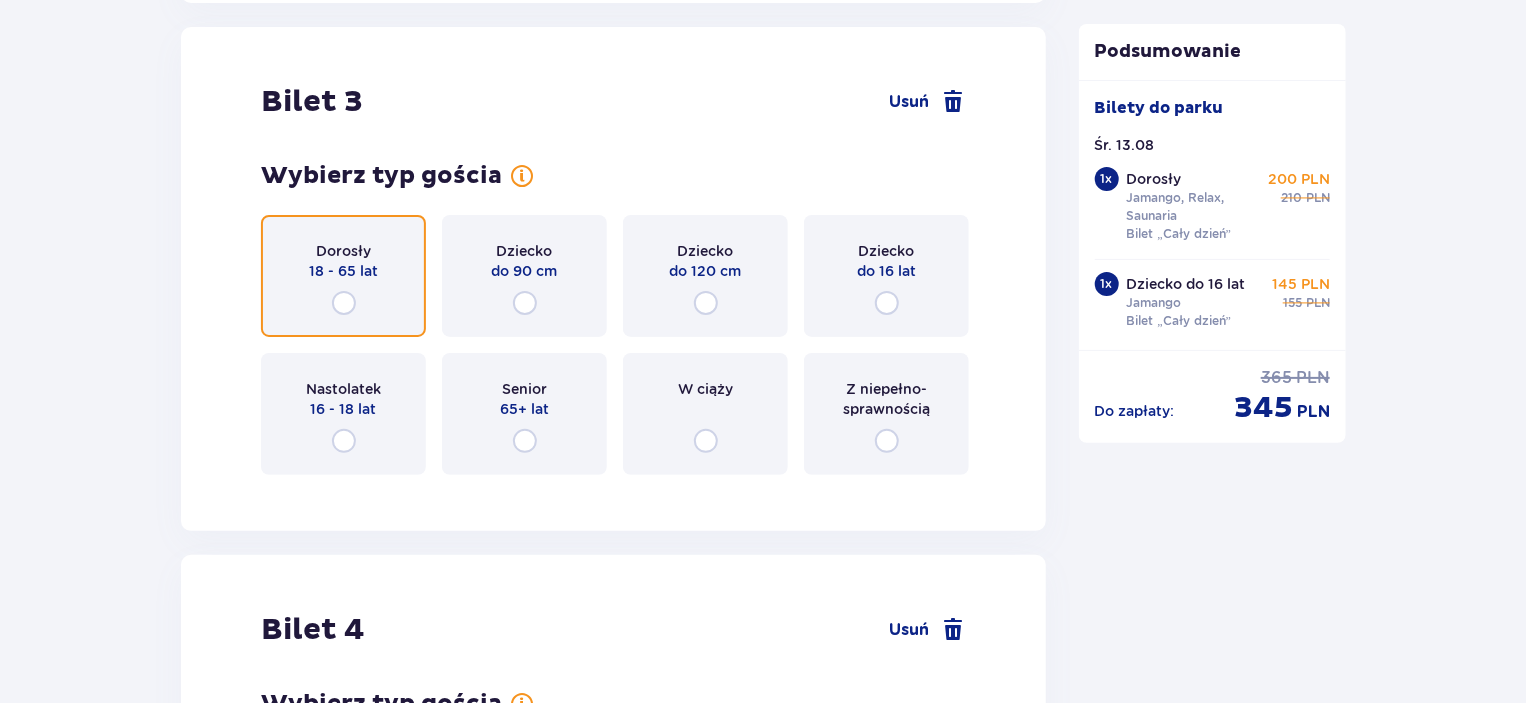click at bounding box center [344, 303] 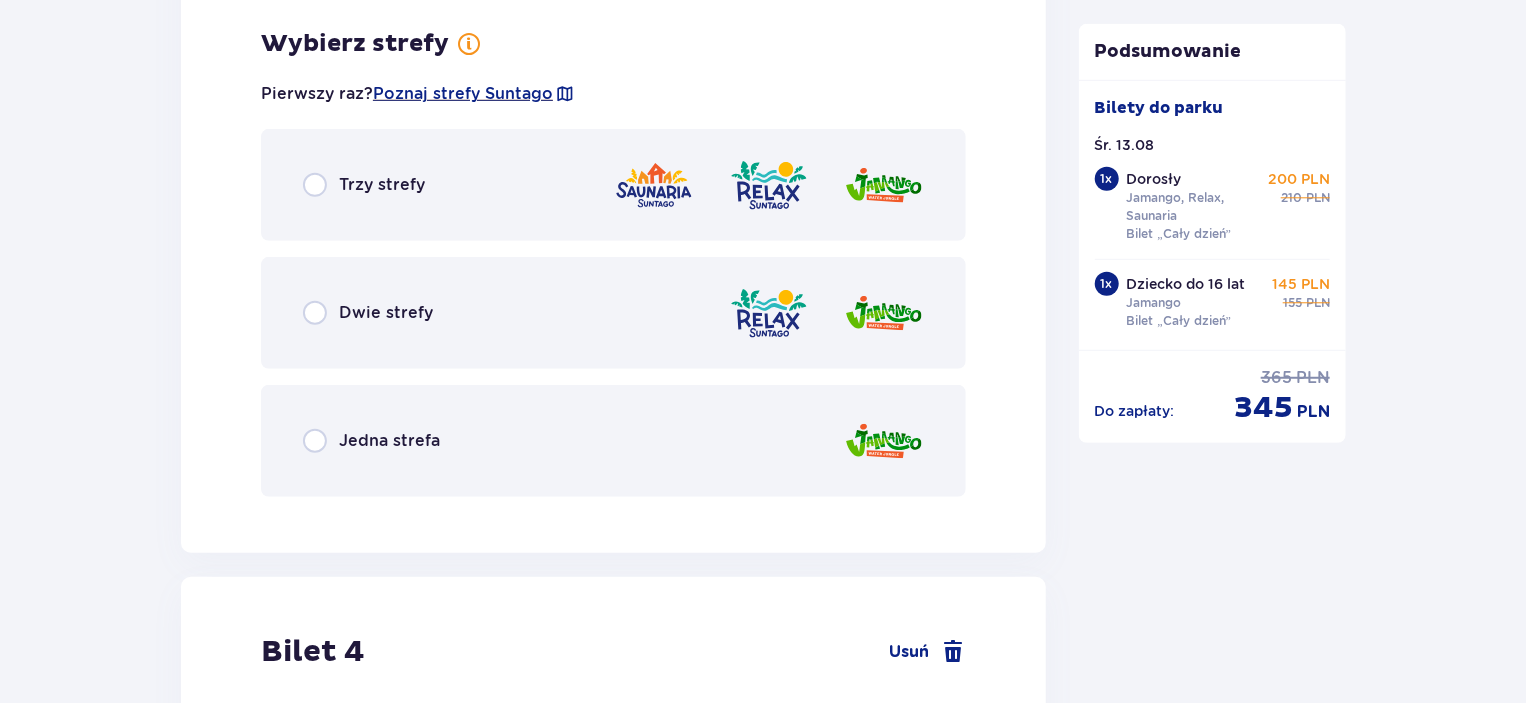 scroll, scrollTop: 4361, scrollLeft: 0, axis: vertical 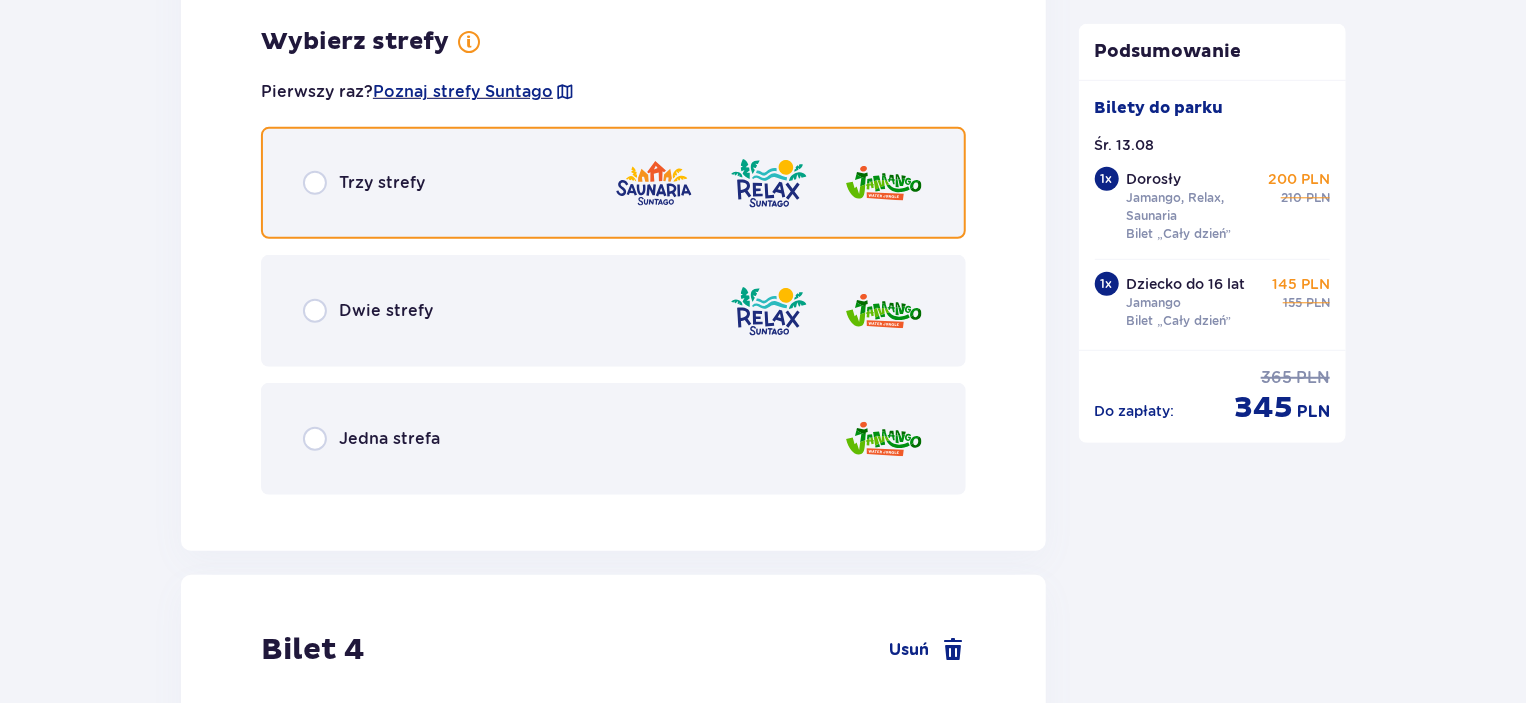 click at bounding box center (315, 183) 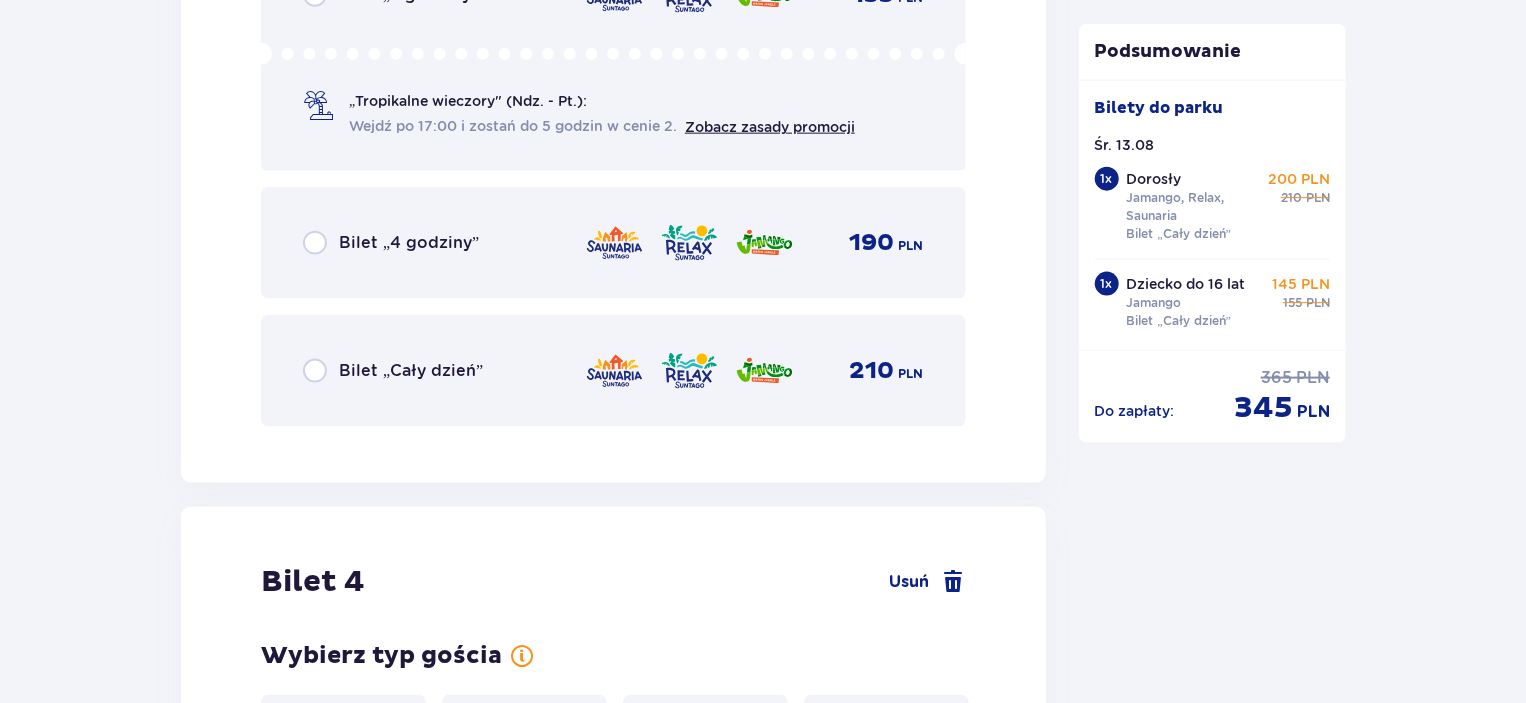 scroll, scrollTop: 4969, scrollLeft: 0, axis: vertical 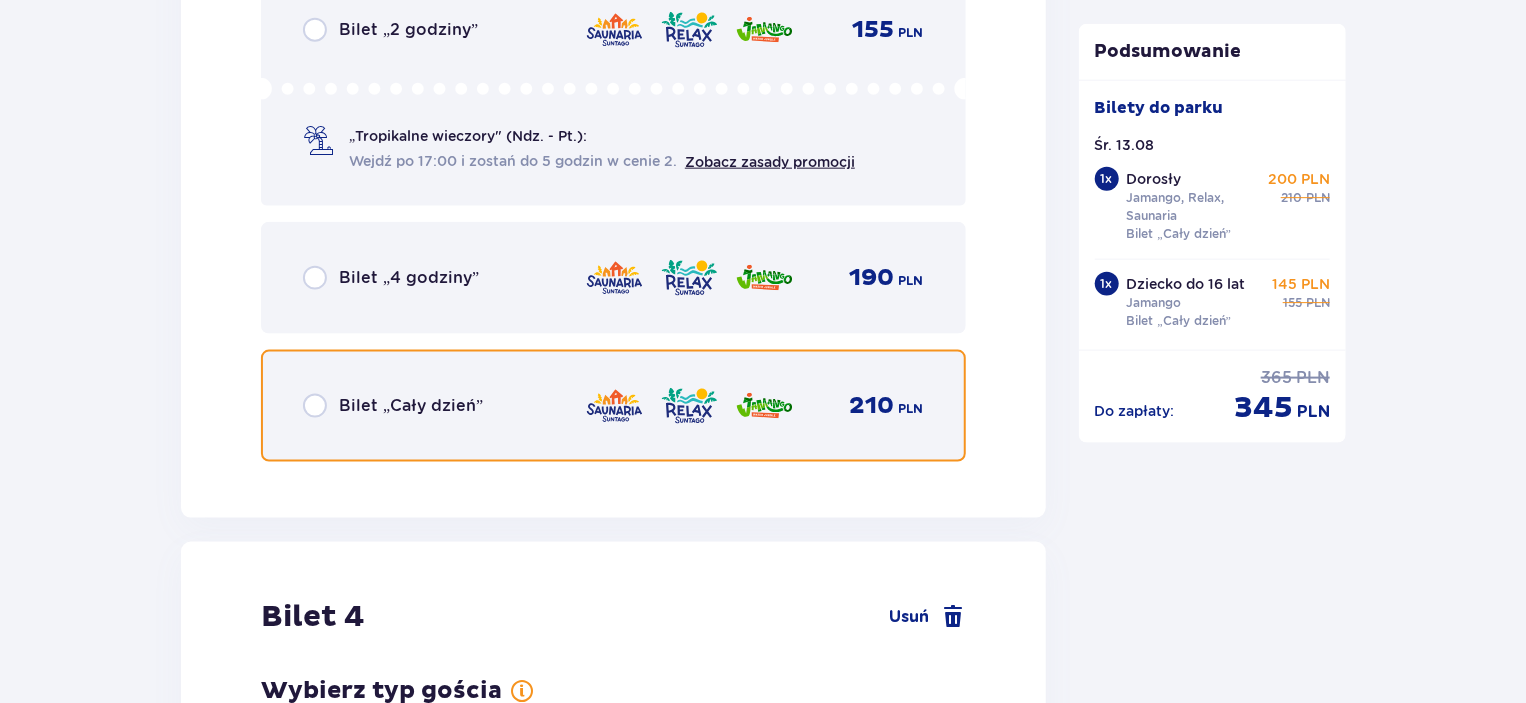 click at bounding box center [315, 406] 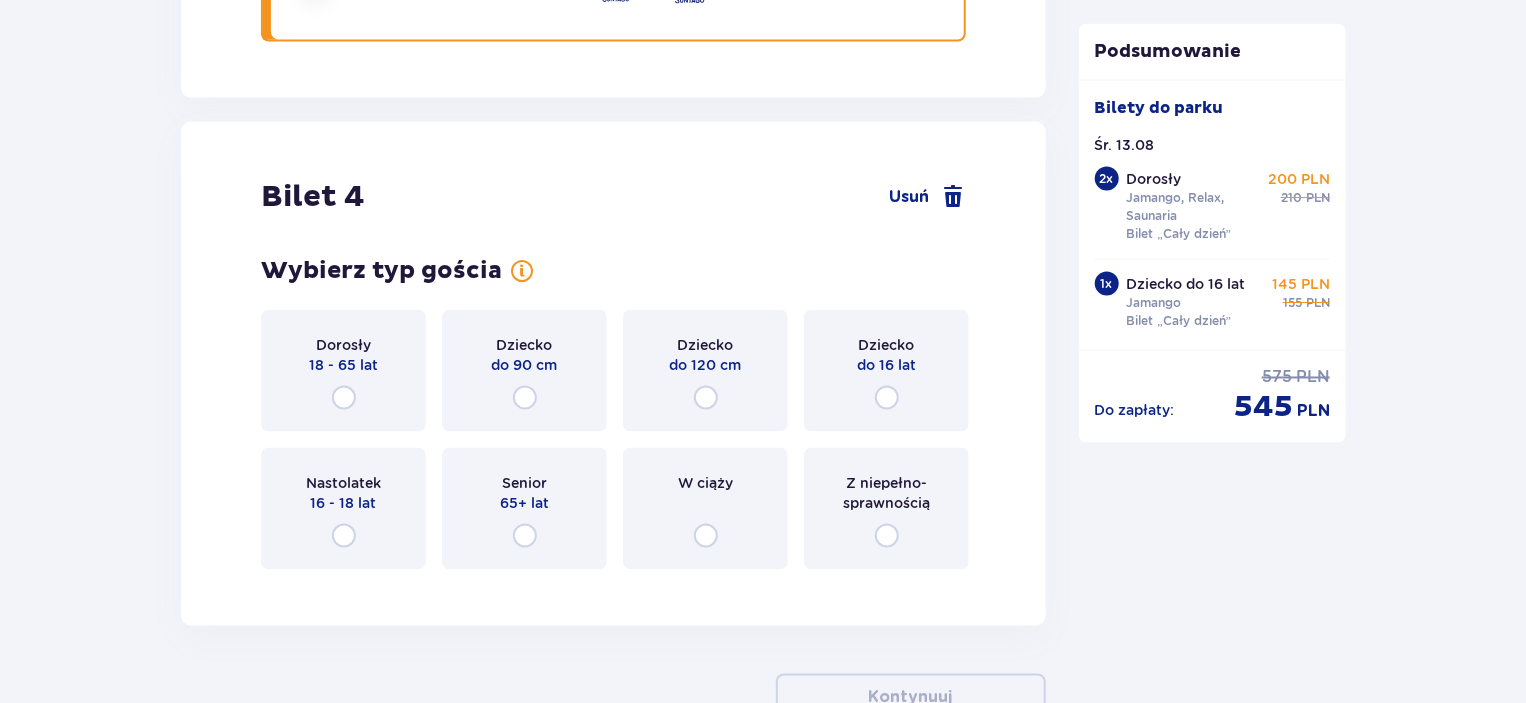 scroll, scrollTop: 5483, scrollLeft: 0, axis: vertical 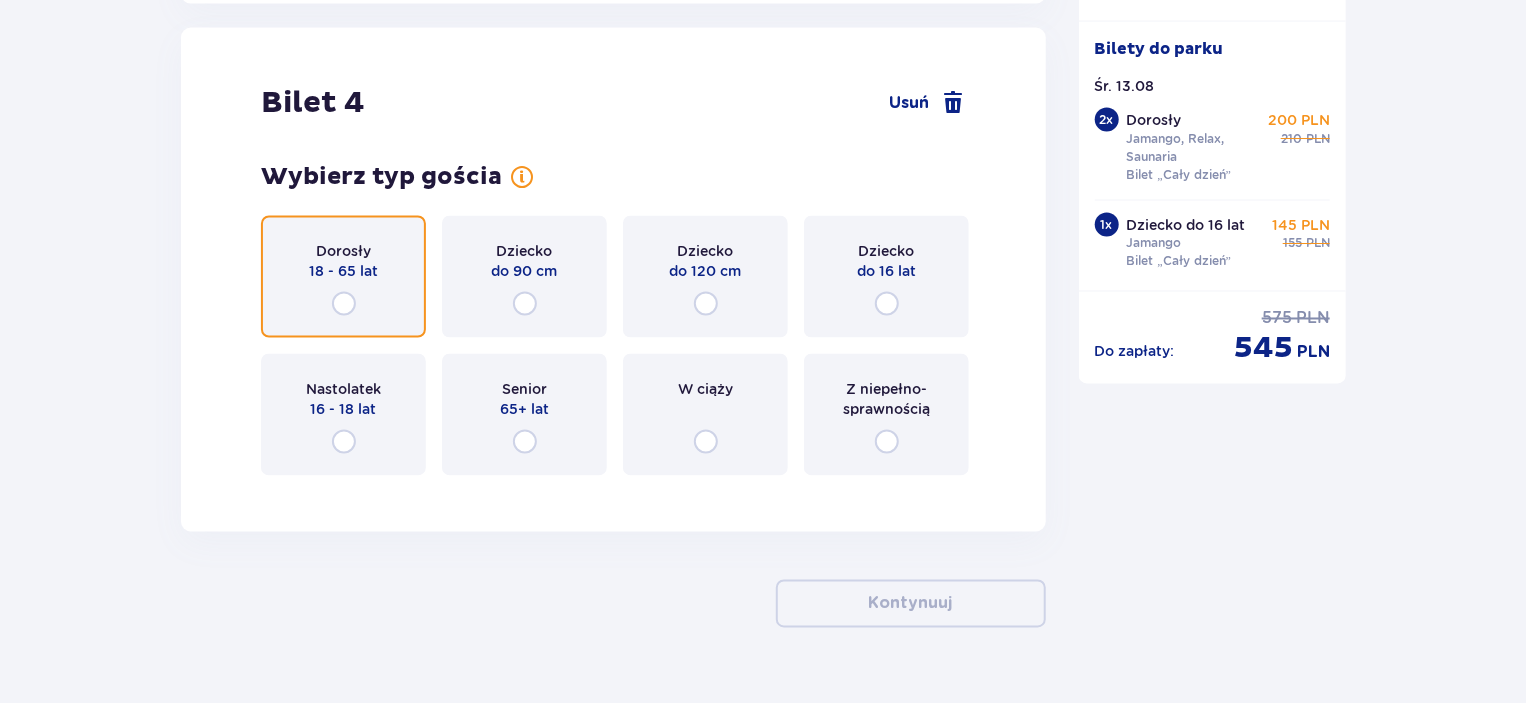 click at bounding box center [344, 304] 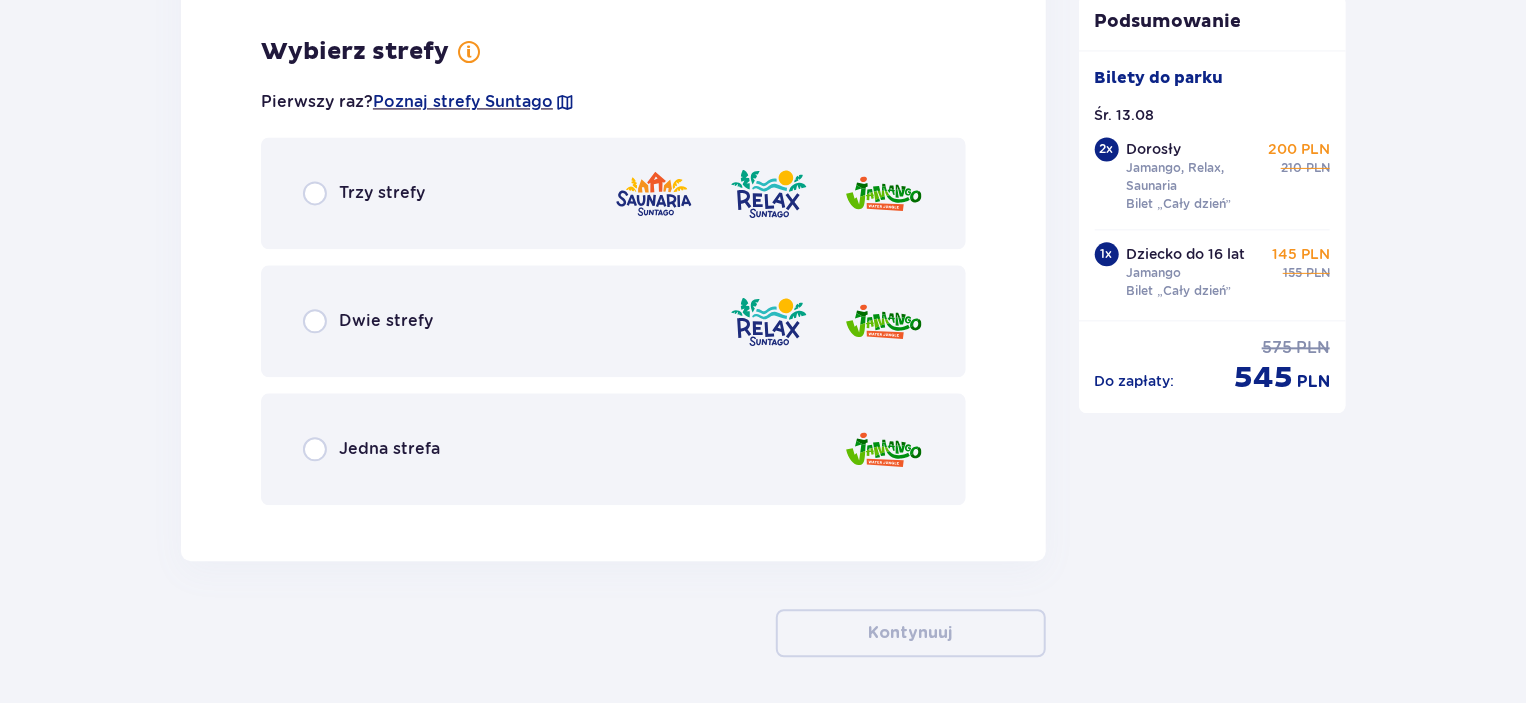 scroll, scrollTop: 5971, scrollLeft: 0, axis: vertical 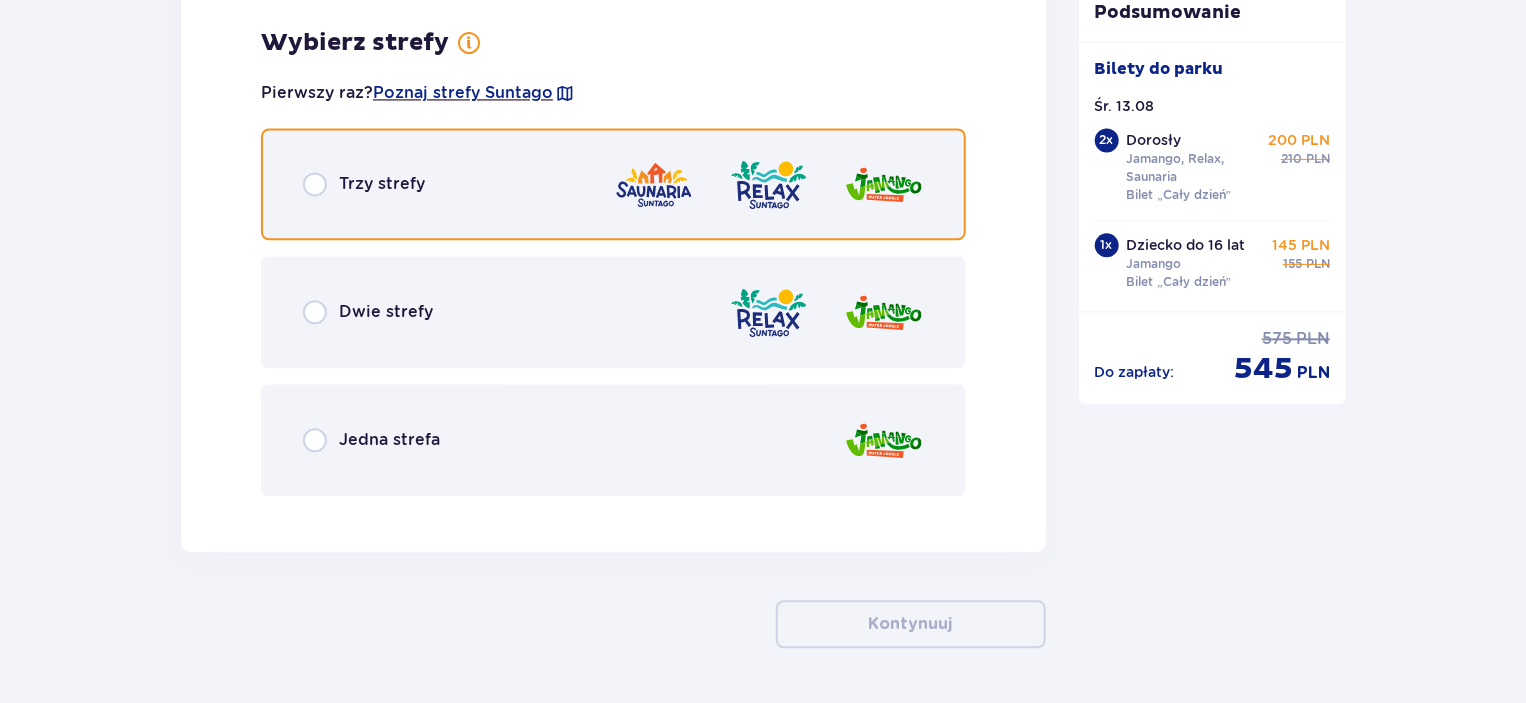 click at bounding box center (315, 184) 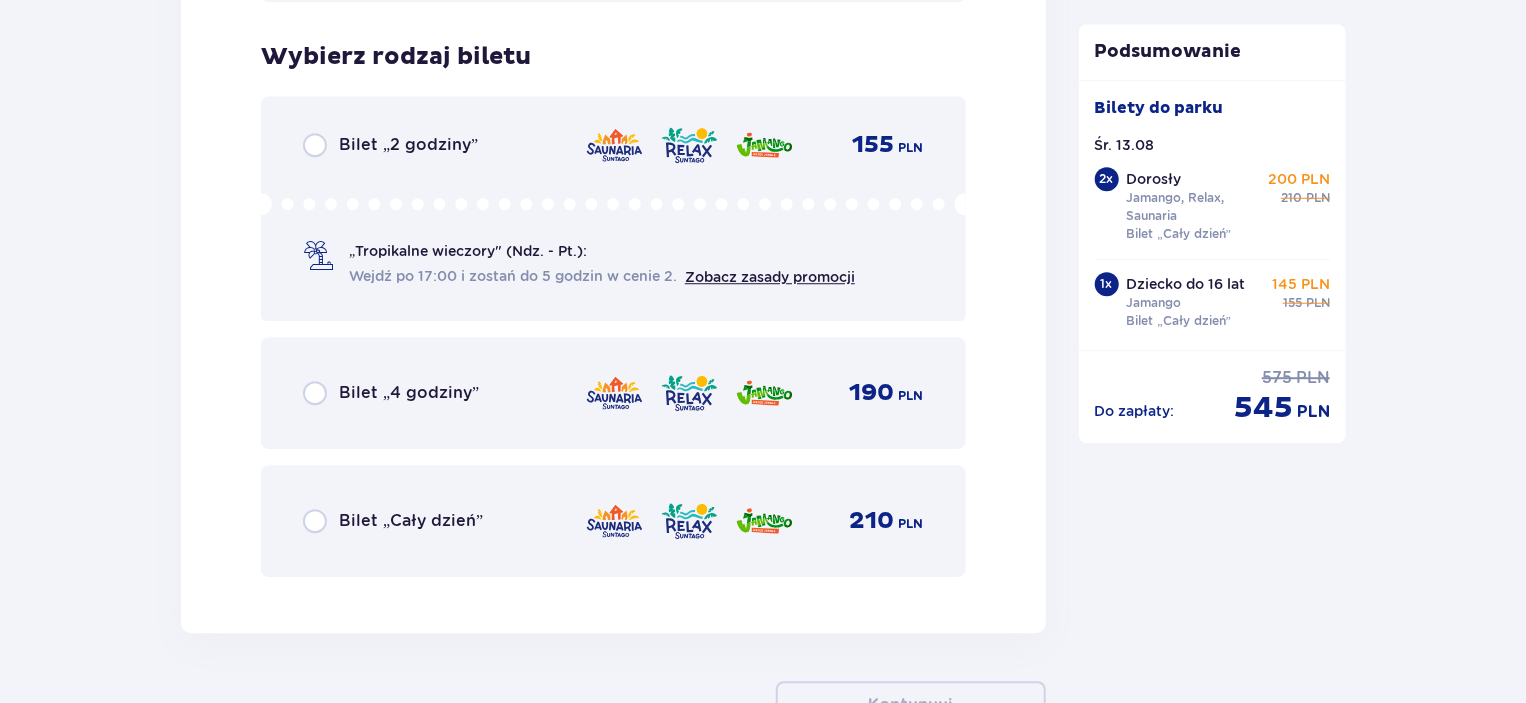 scroll, scrollTop: 6479, scrollLeft: 0, axis: vertical 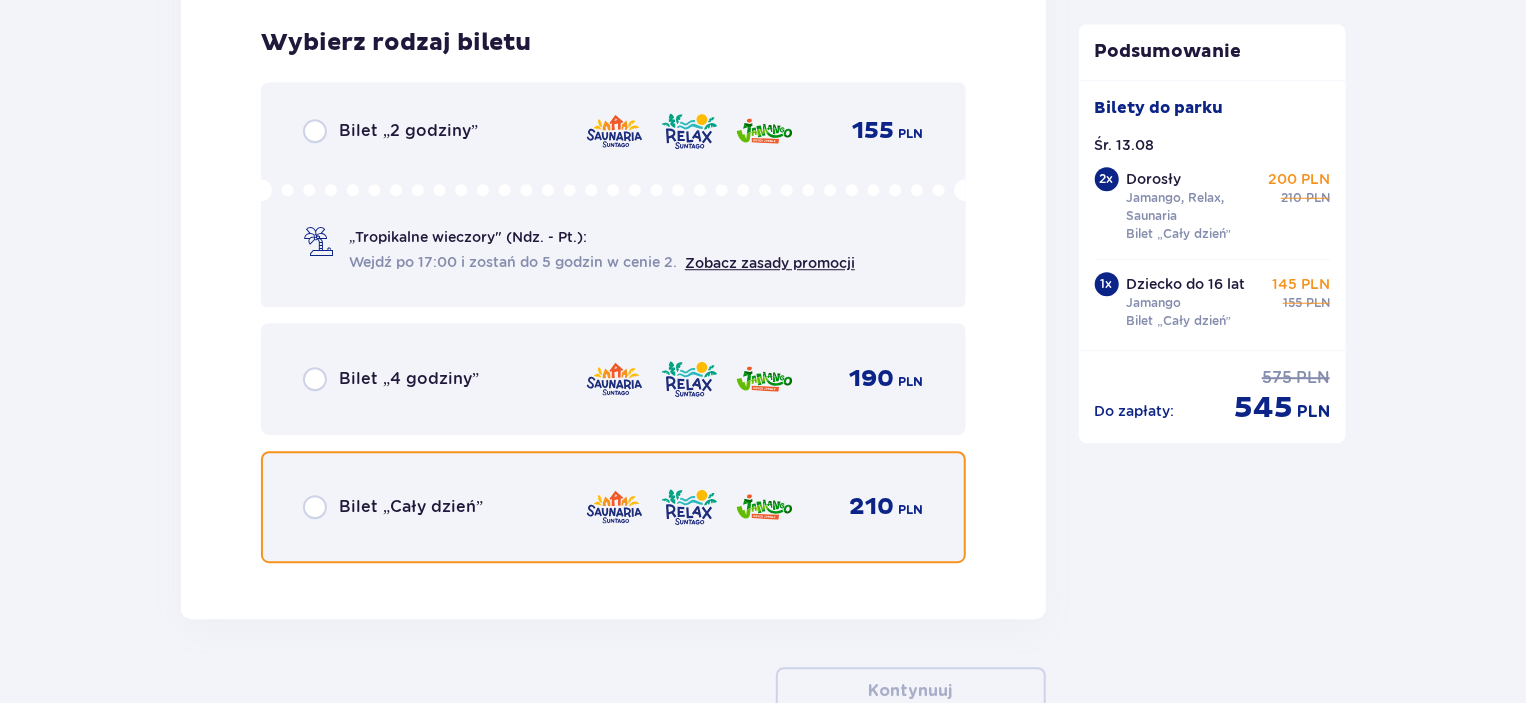 click at bounding box center (315, 507) 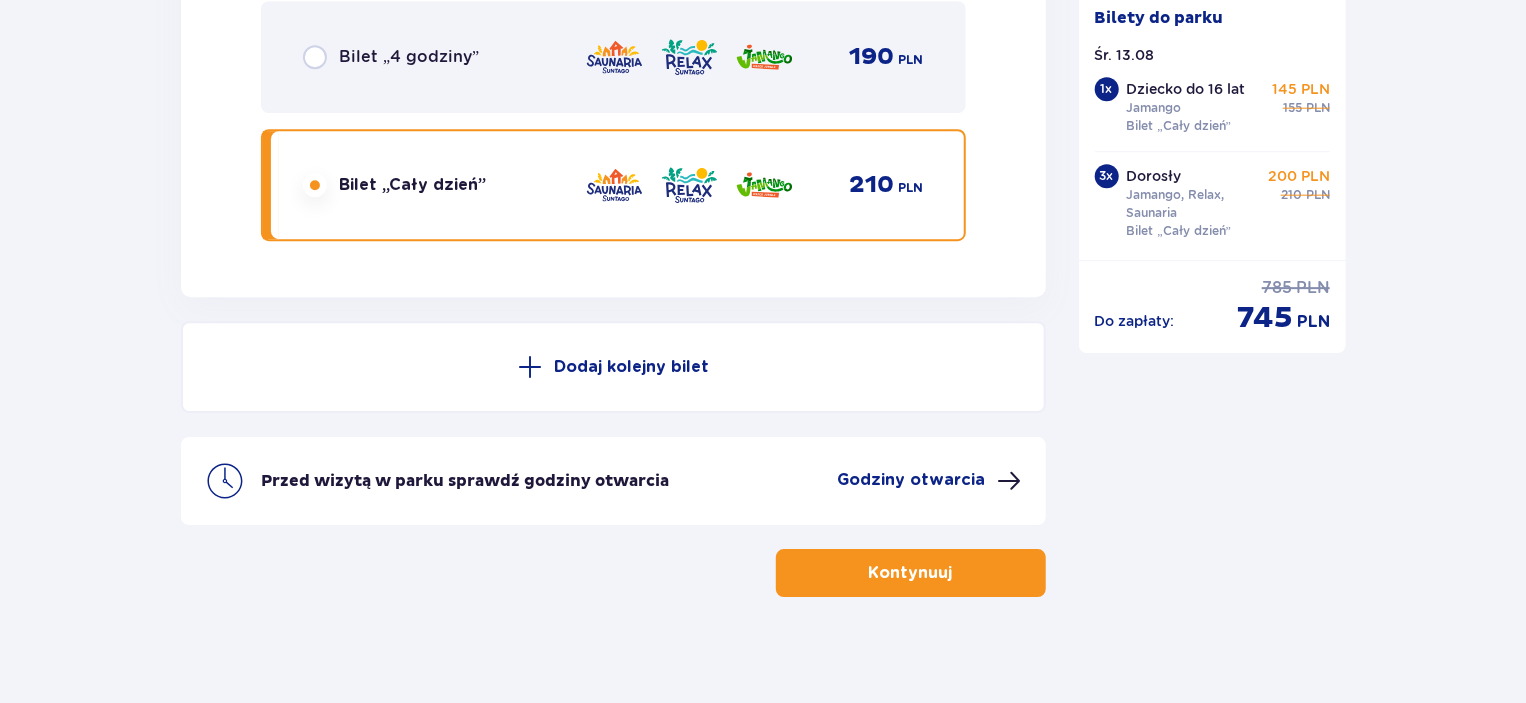scroll, scrollTop: 6810, scrollLeft: 0, axis: vertical 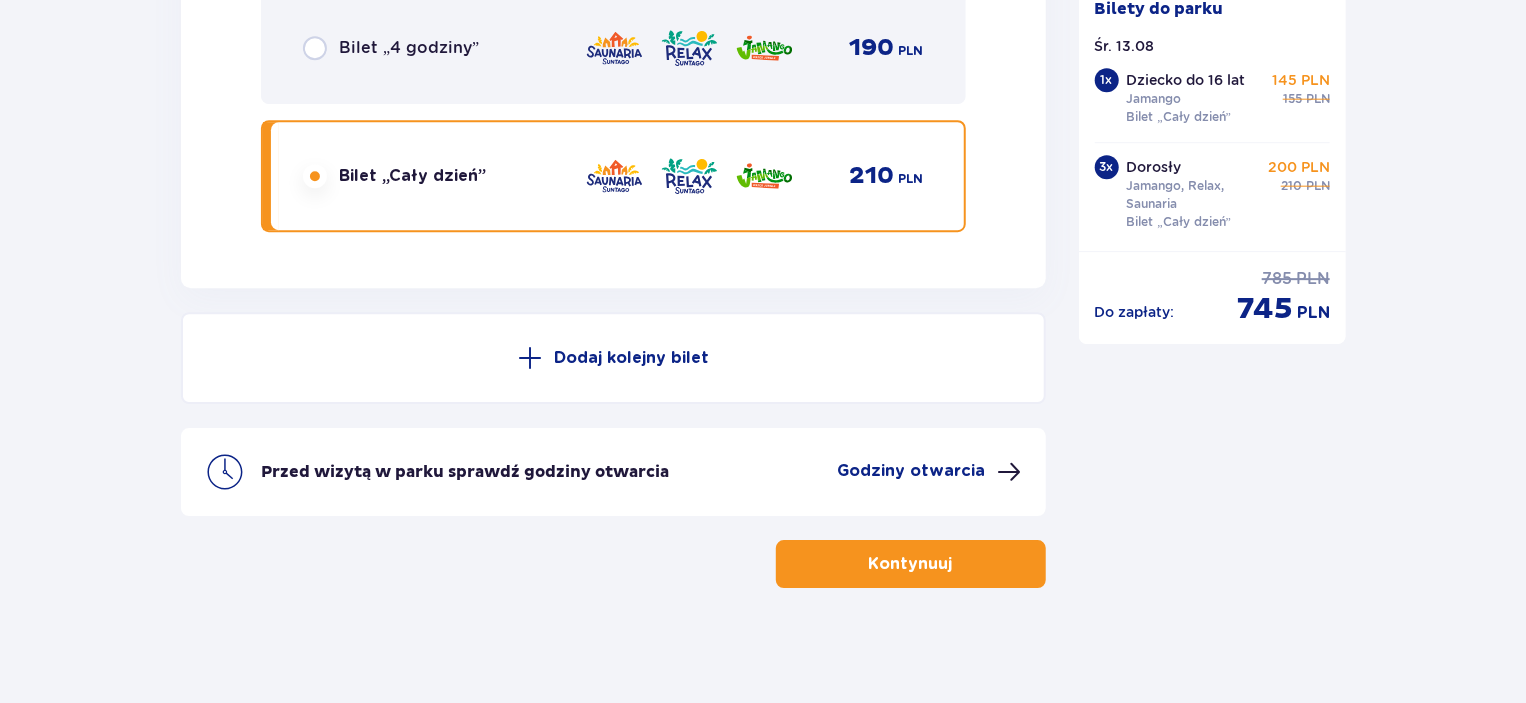 click on "Godziny otwarcia" at bounding box center (912, 471) 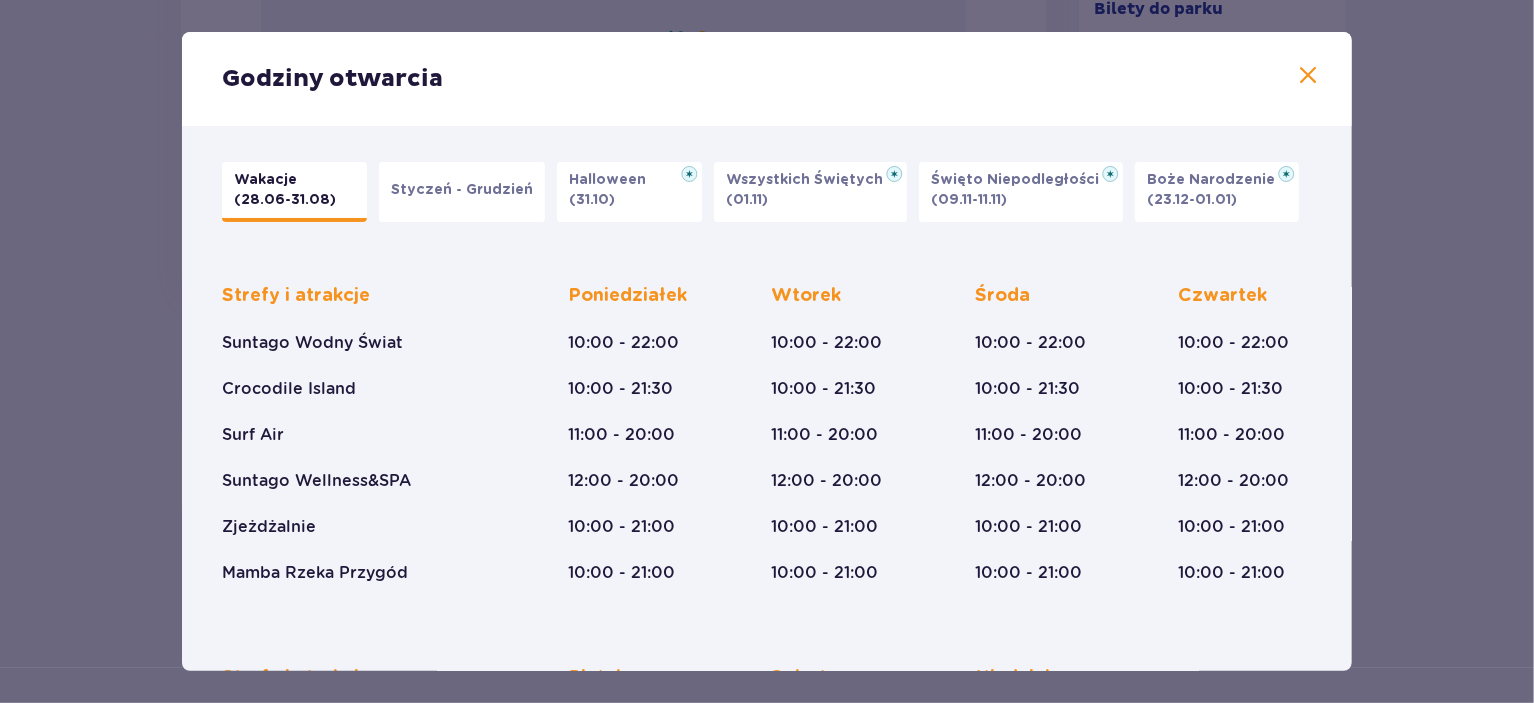 click at bounding box center [1308, 76] 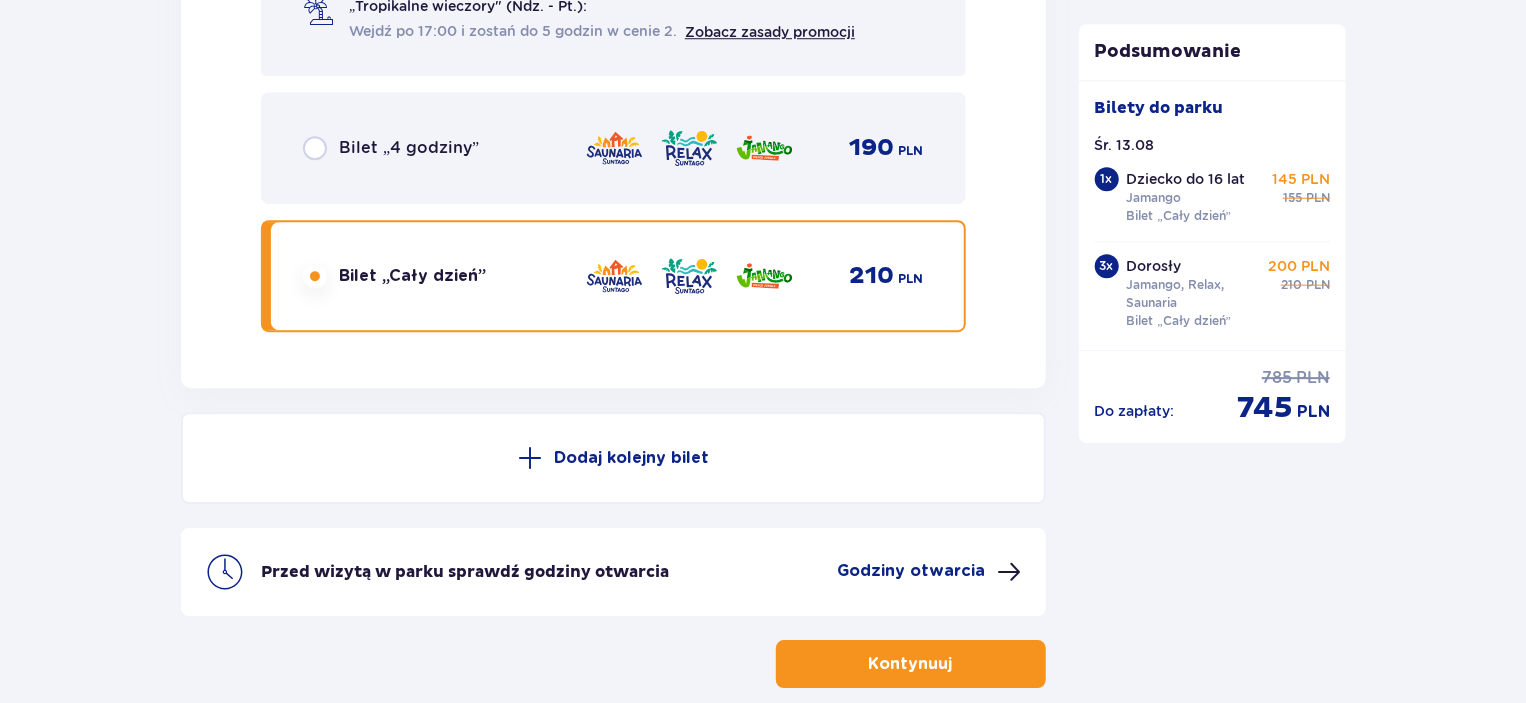 scroll, scrollTop: 6810, scrollLeft: 0, axis: vertical 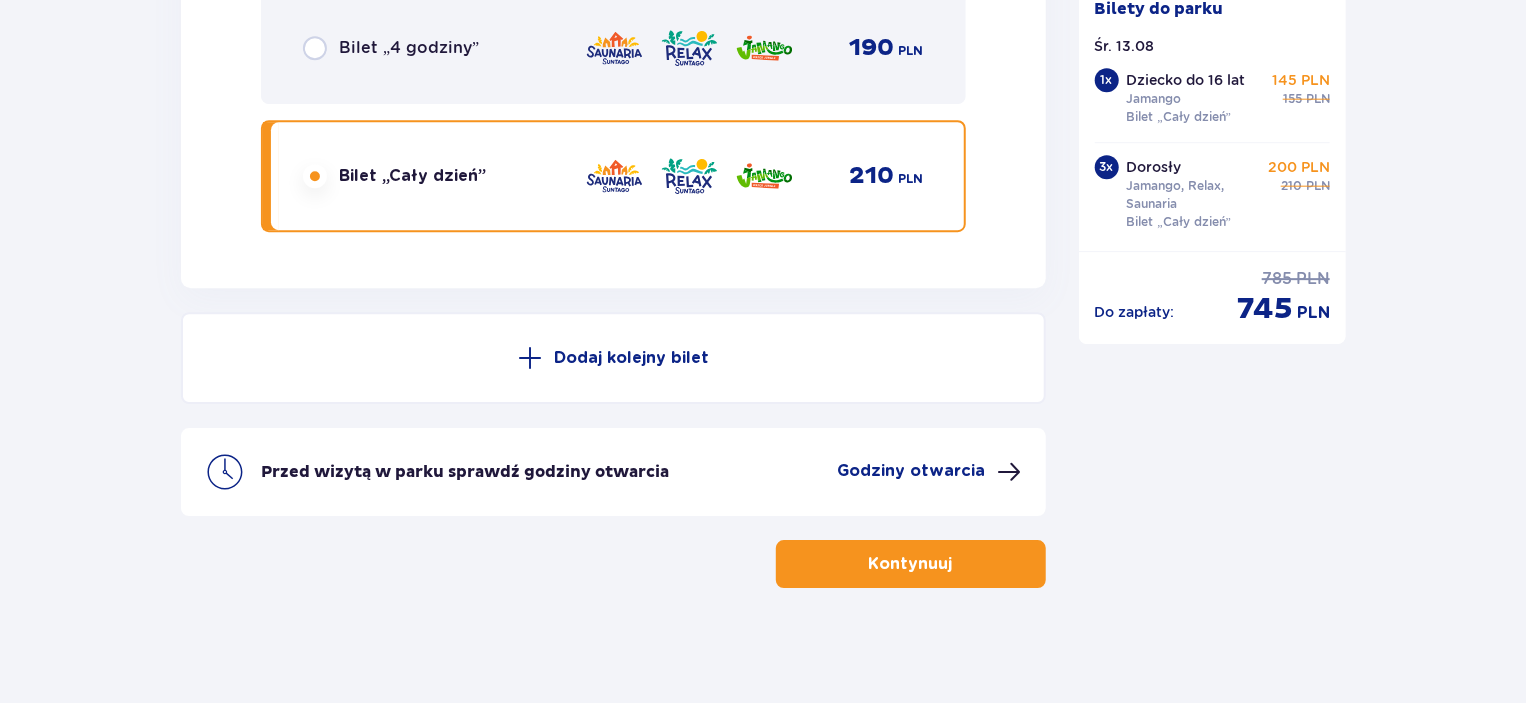 click on "Kontynuuj" at bounding box center [911, 564] 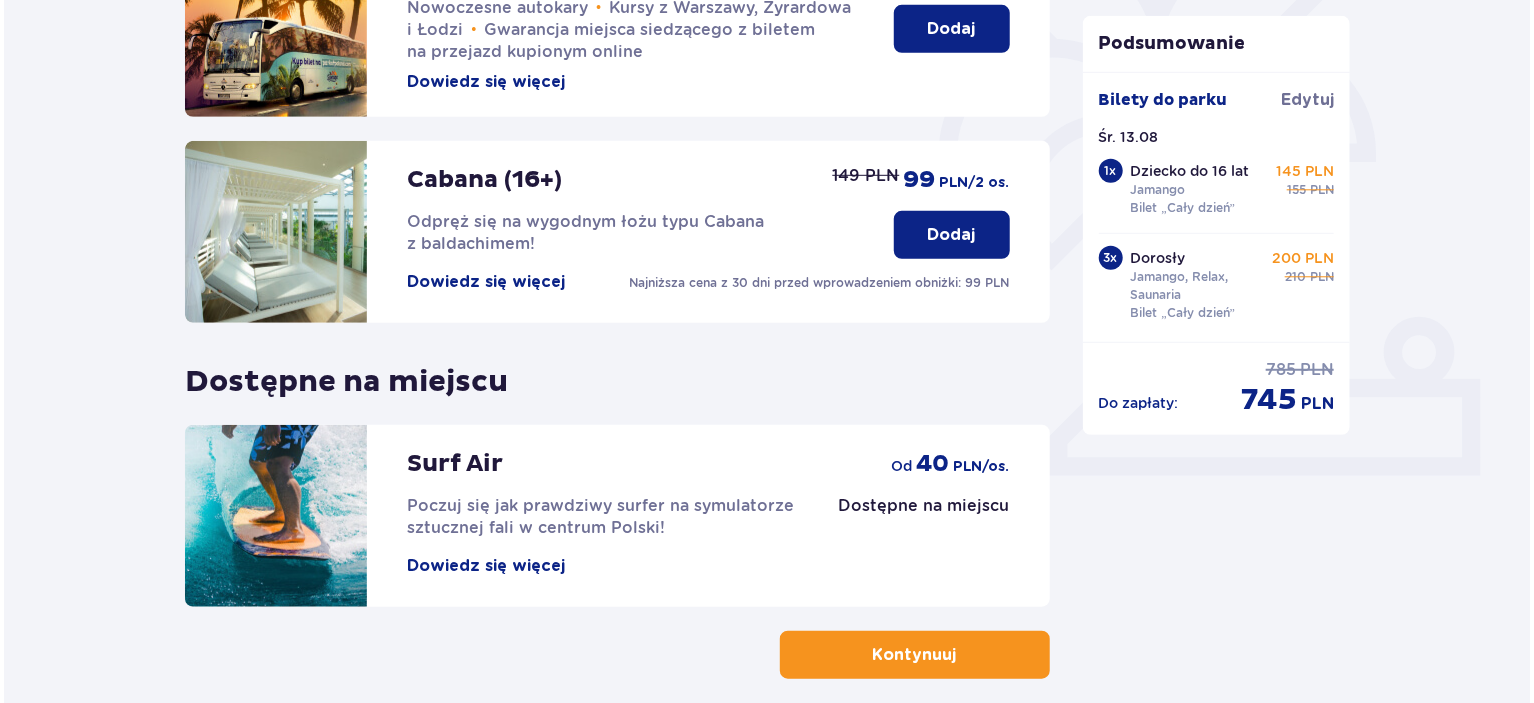 scroll, scrollTop: 520, scrollLeft: 0, axis: vertical 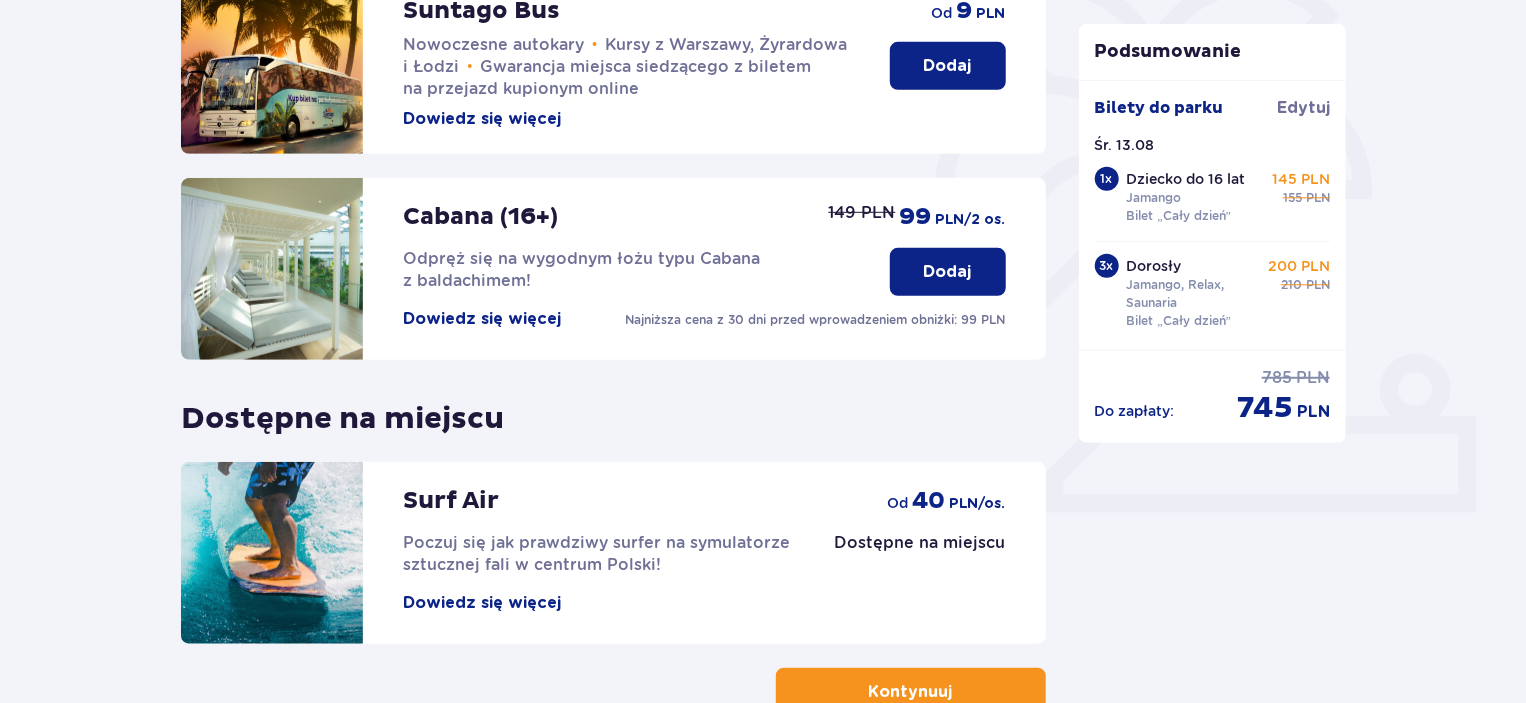 click on "Dowiedz się więcej" at bounding box center [482, 319] 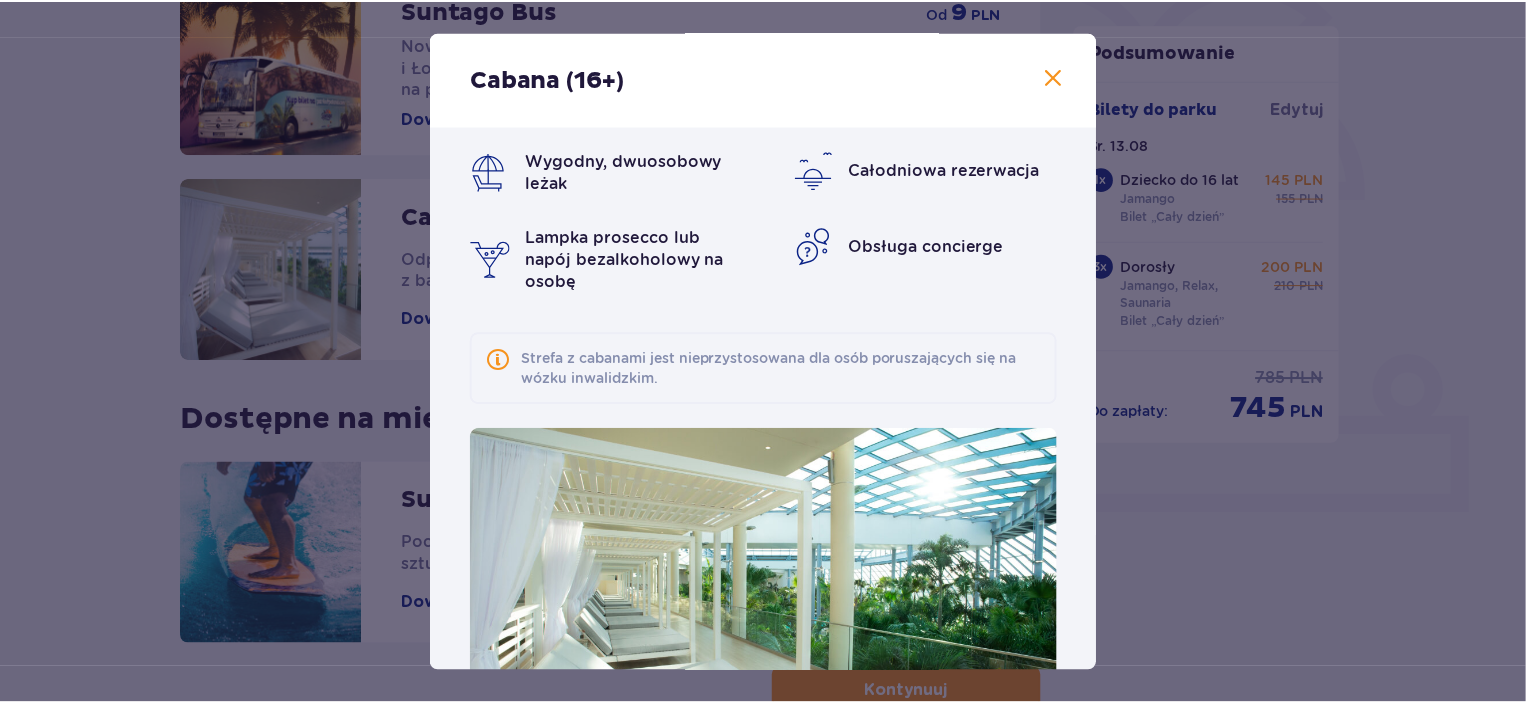 scroll, scrollTop: 0, scrollLeft: 0, axis: both 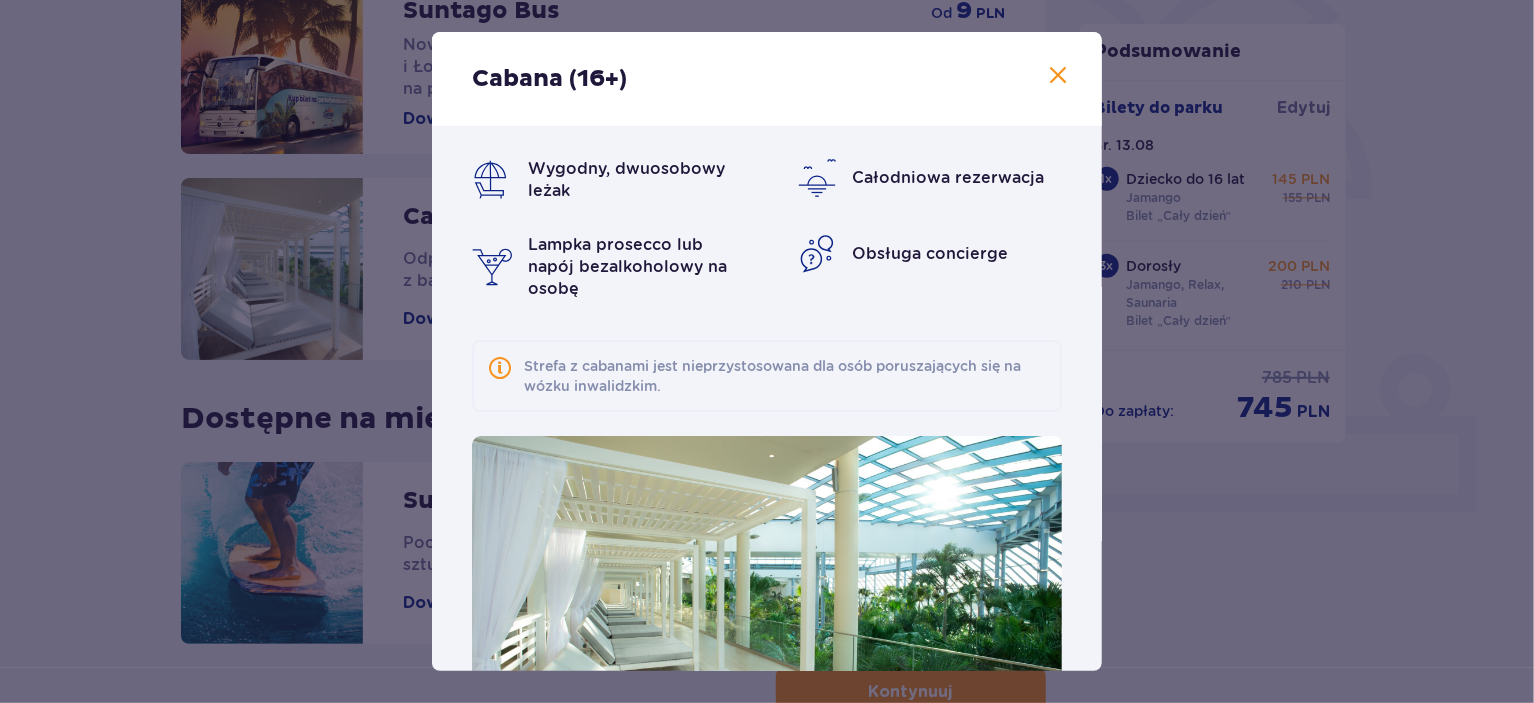 click at bounding box center [1058, 76] 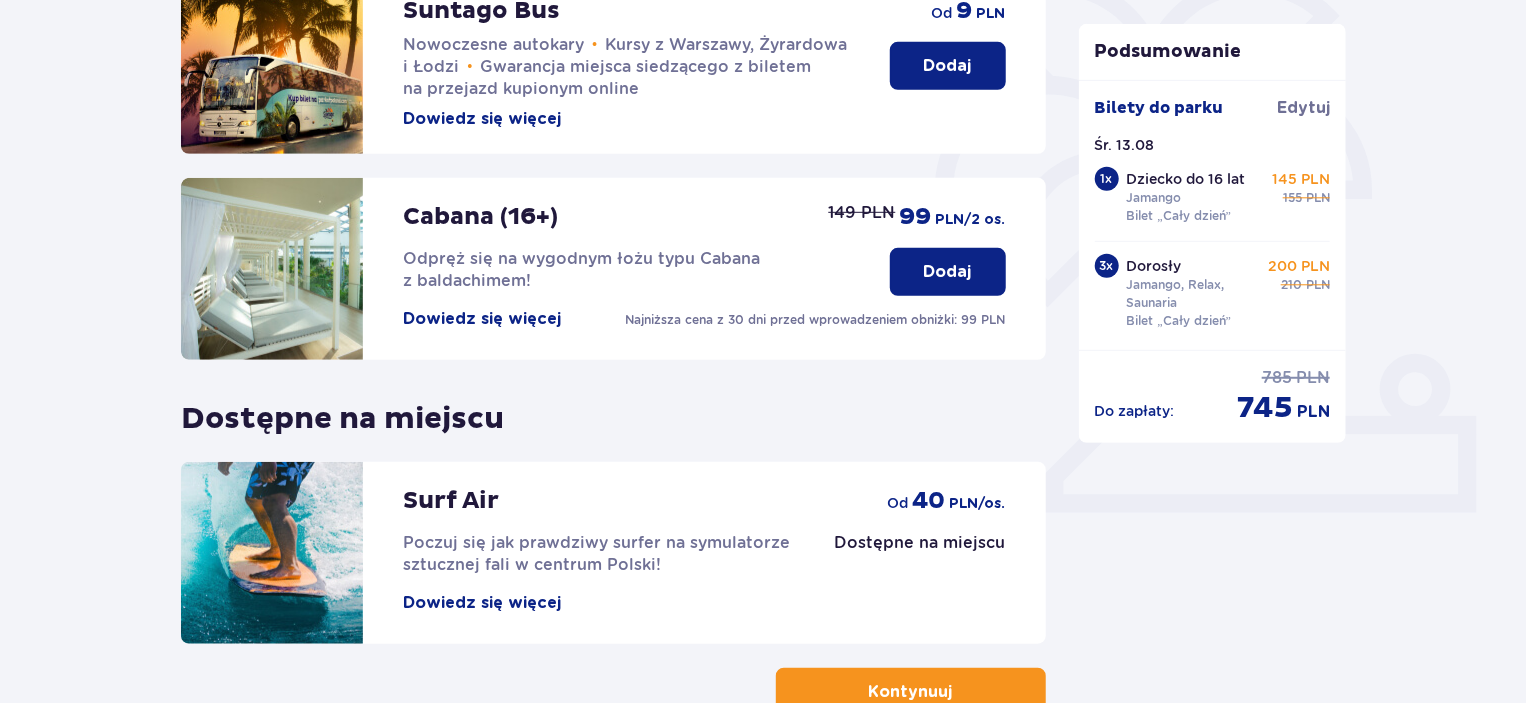 click on "Dodaj" at bounding box center (948, 272) 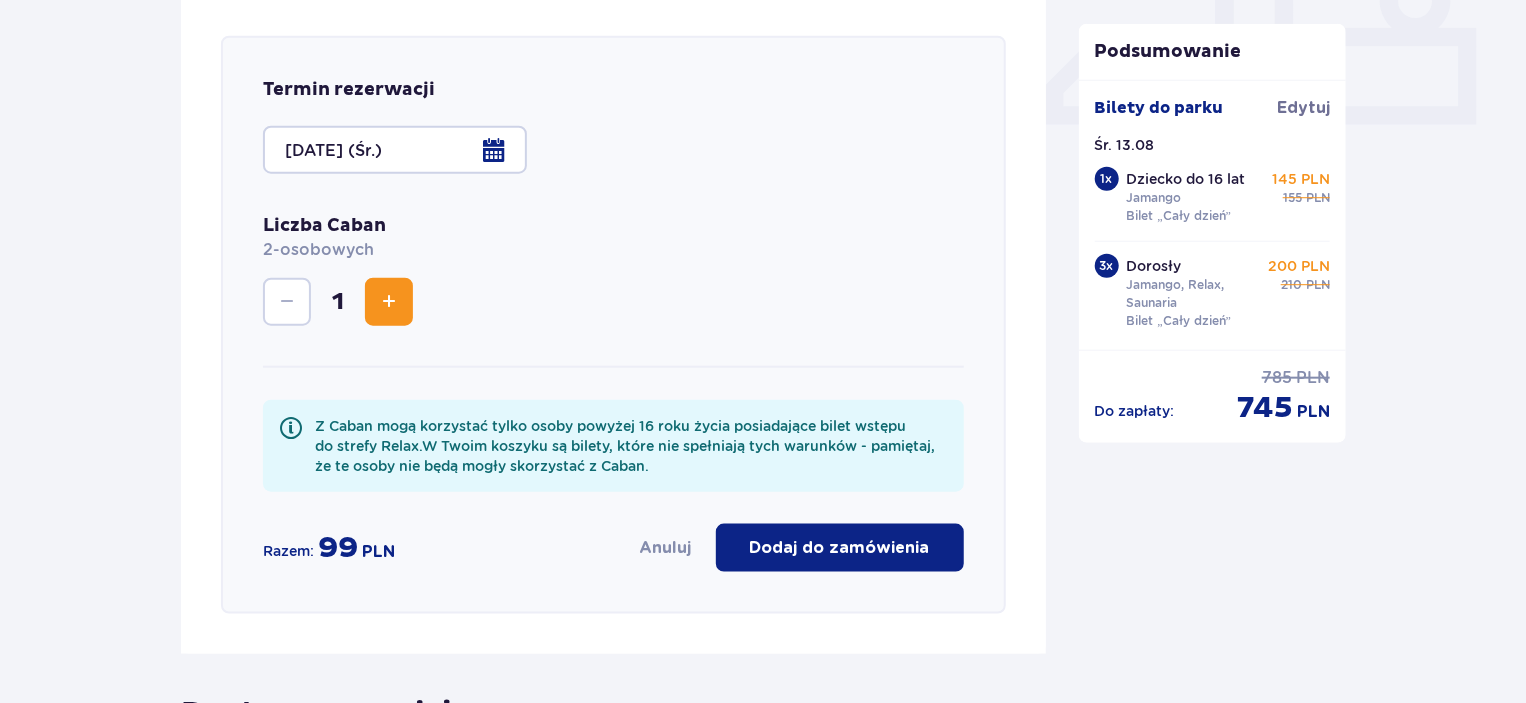scroll, scrollTop: 920, scrollLeft: 0, axis: vertical 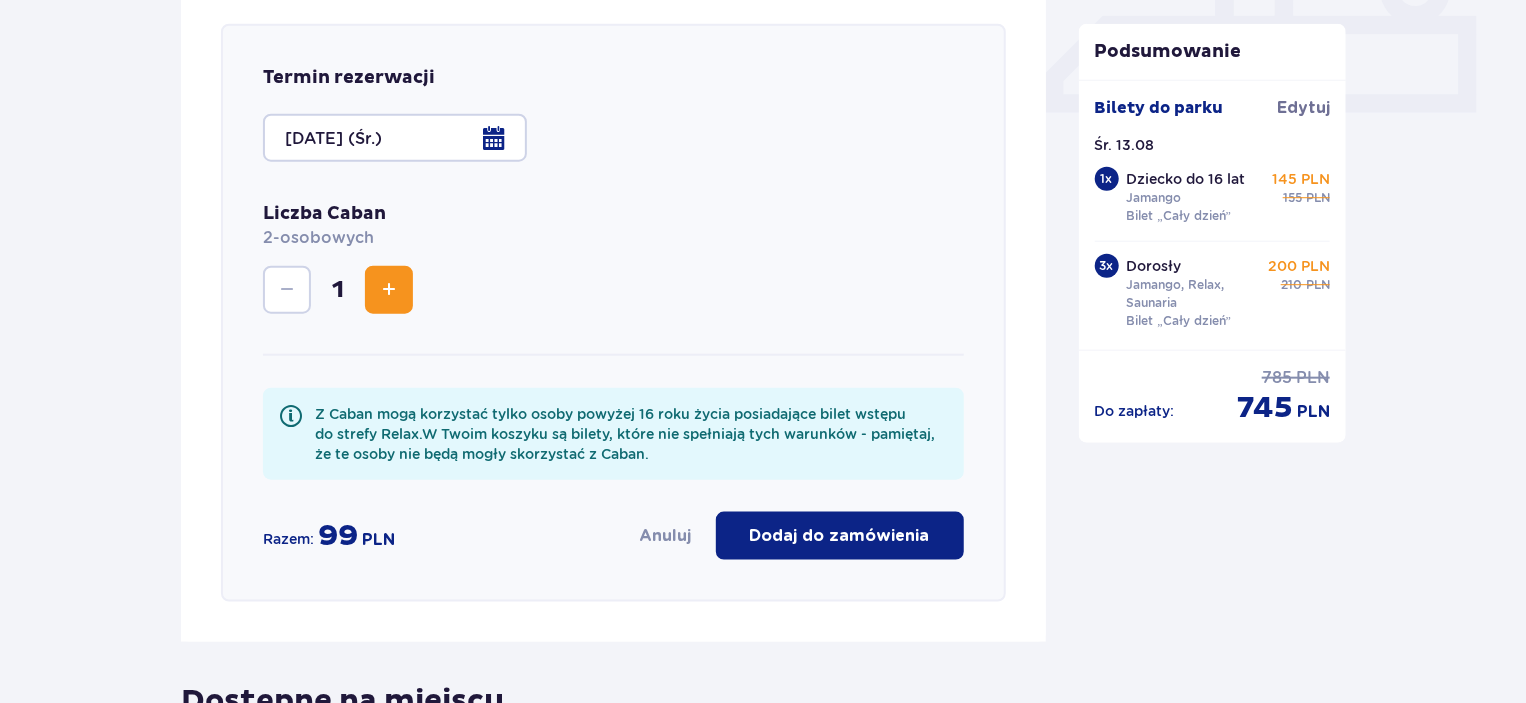 click on "Dodaj do zamówienia" at bounding box center [840, 536] 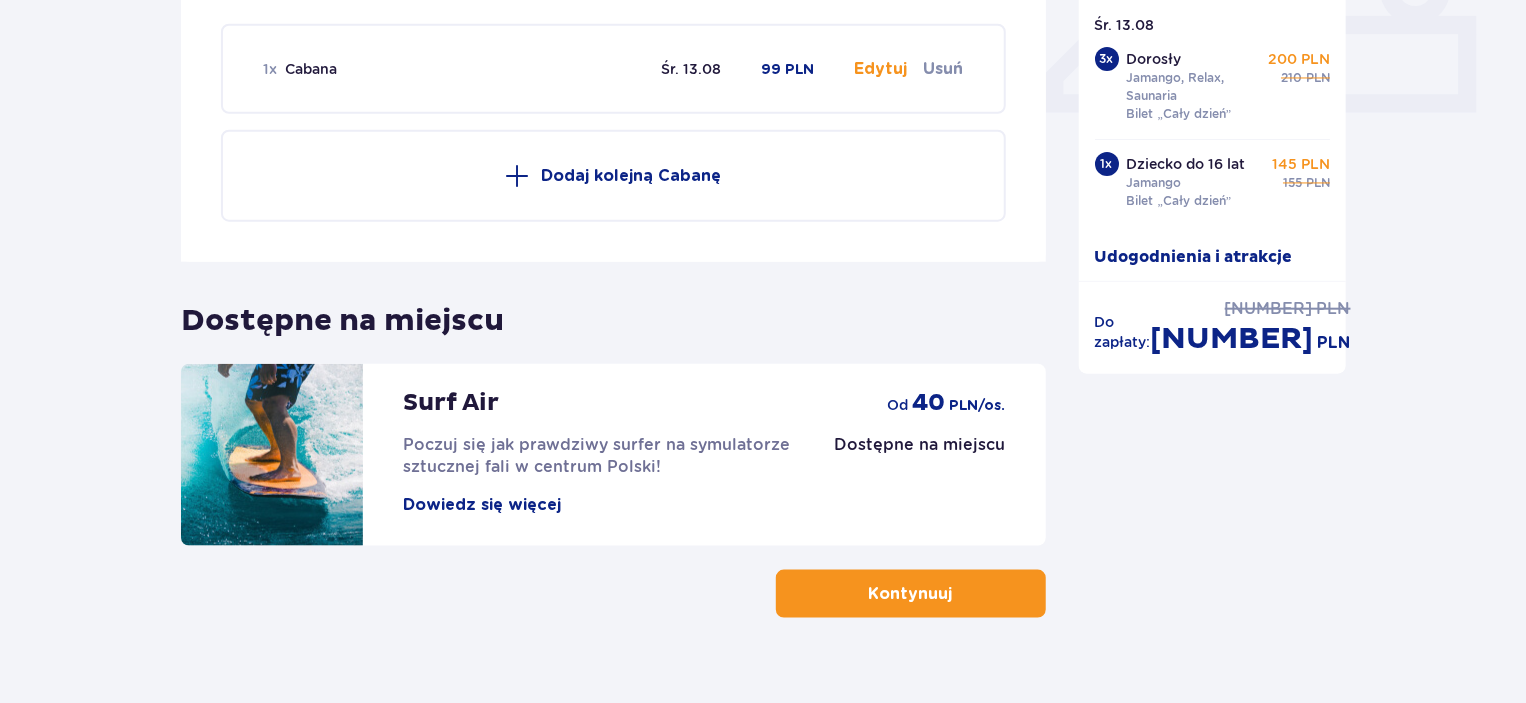 click on "Dowiedz się więcej" at bounding box center [482, 505] 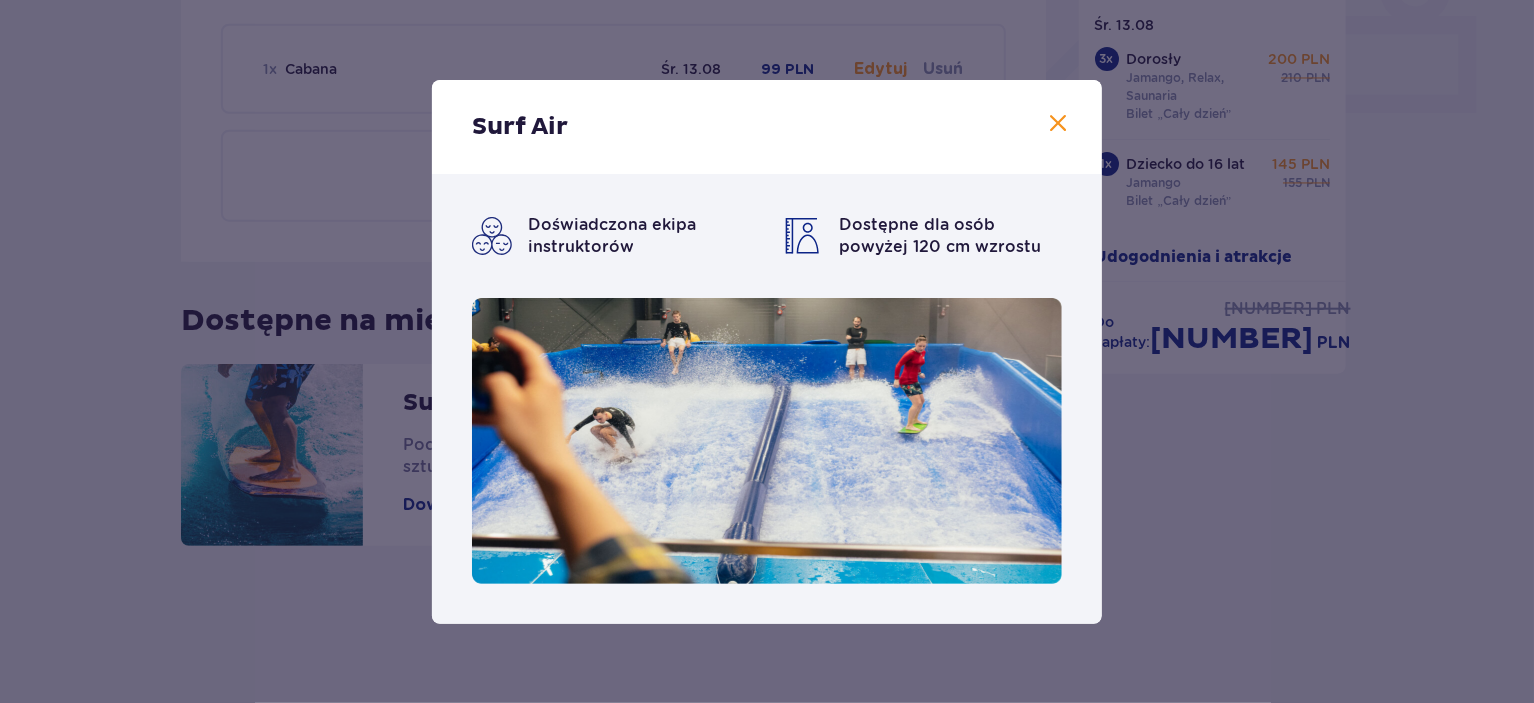 click at bounding box center (1058, 124) 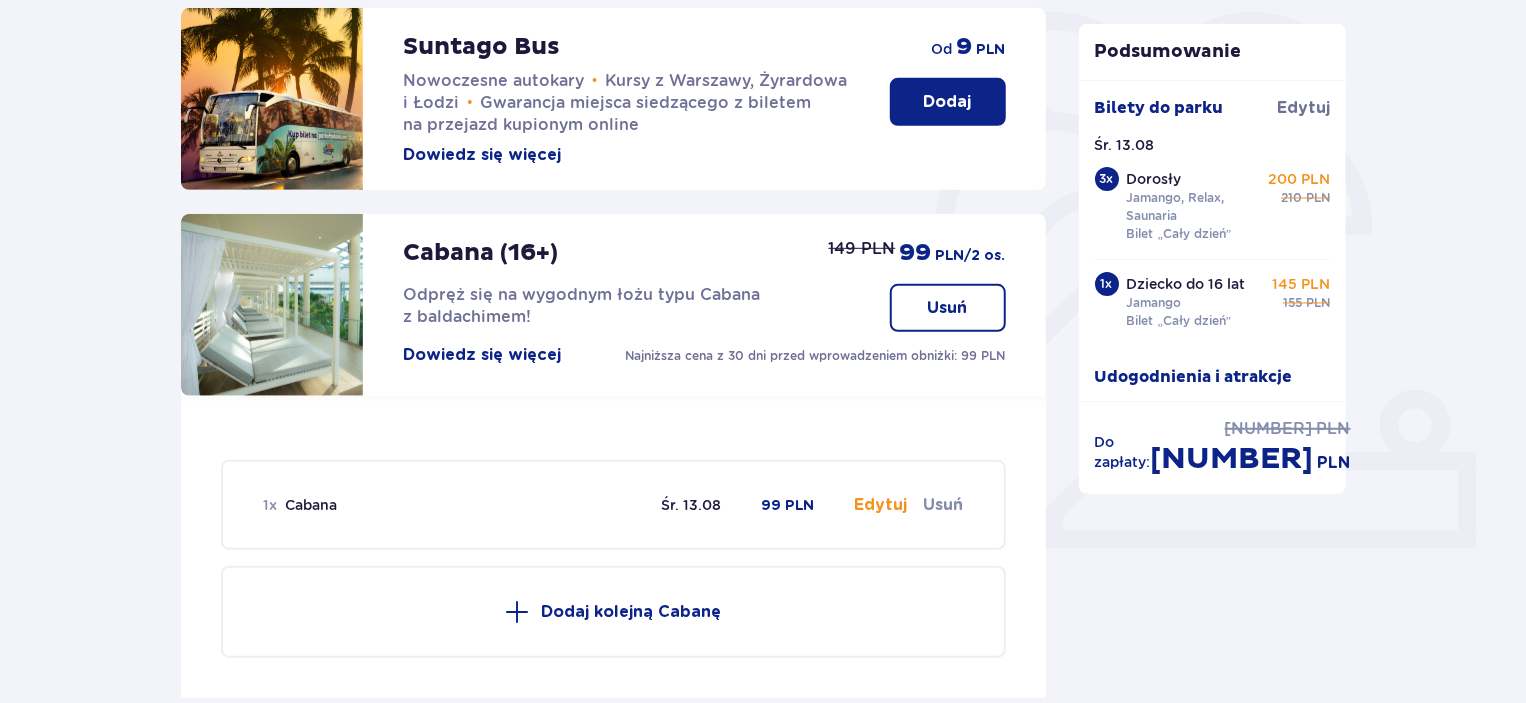 scroll, scrollTop: 953, scrollLeft: 0, axis: vertical 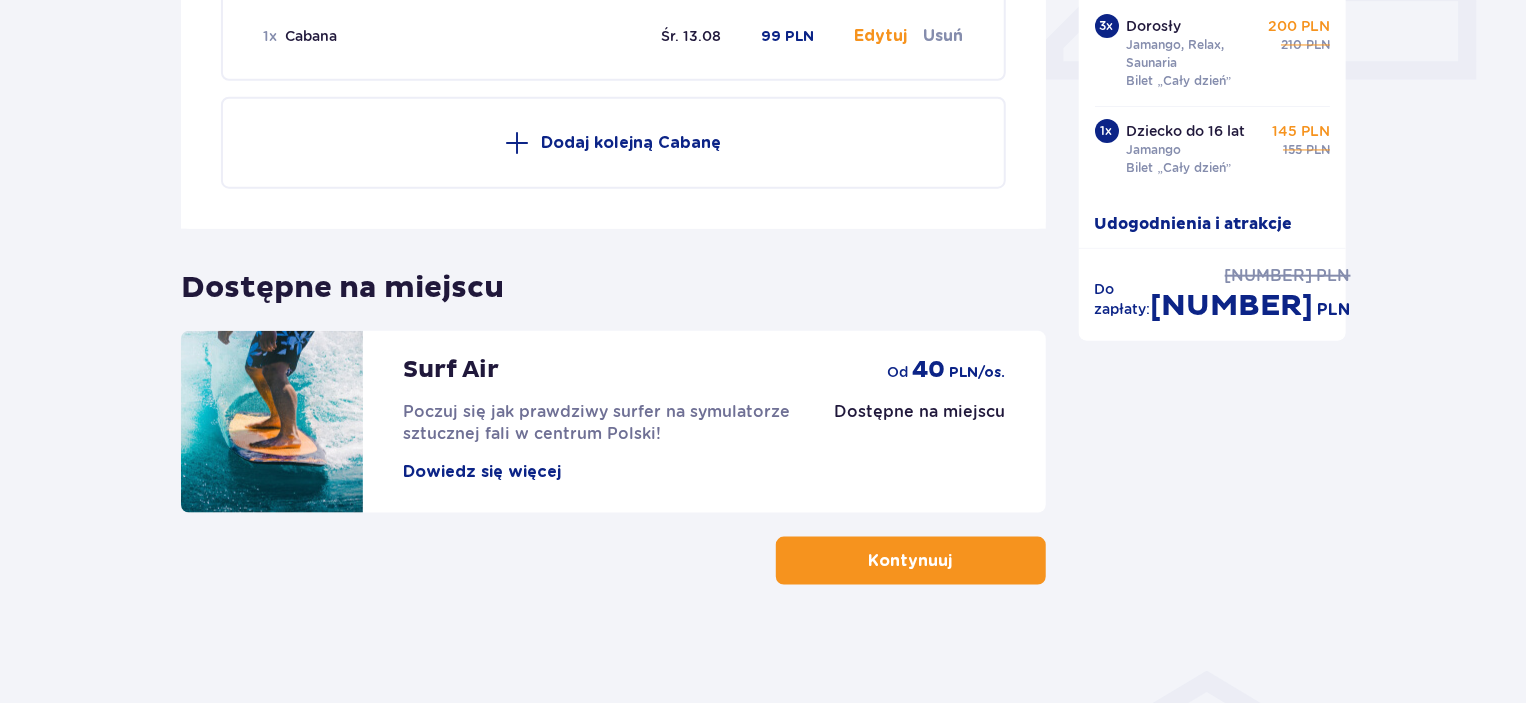click on "Kontynuuj" at bounding box center (911, 561) 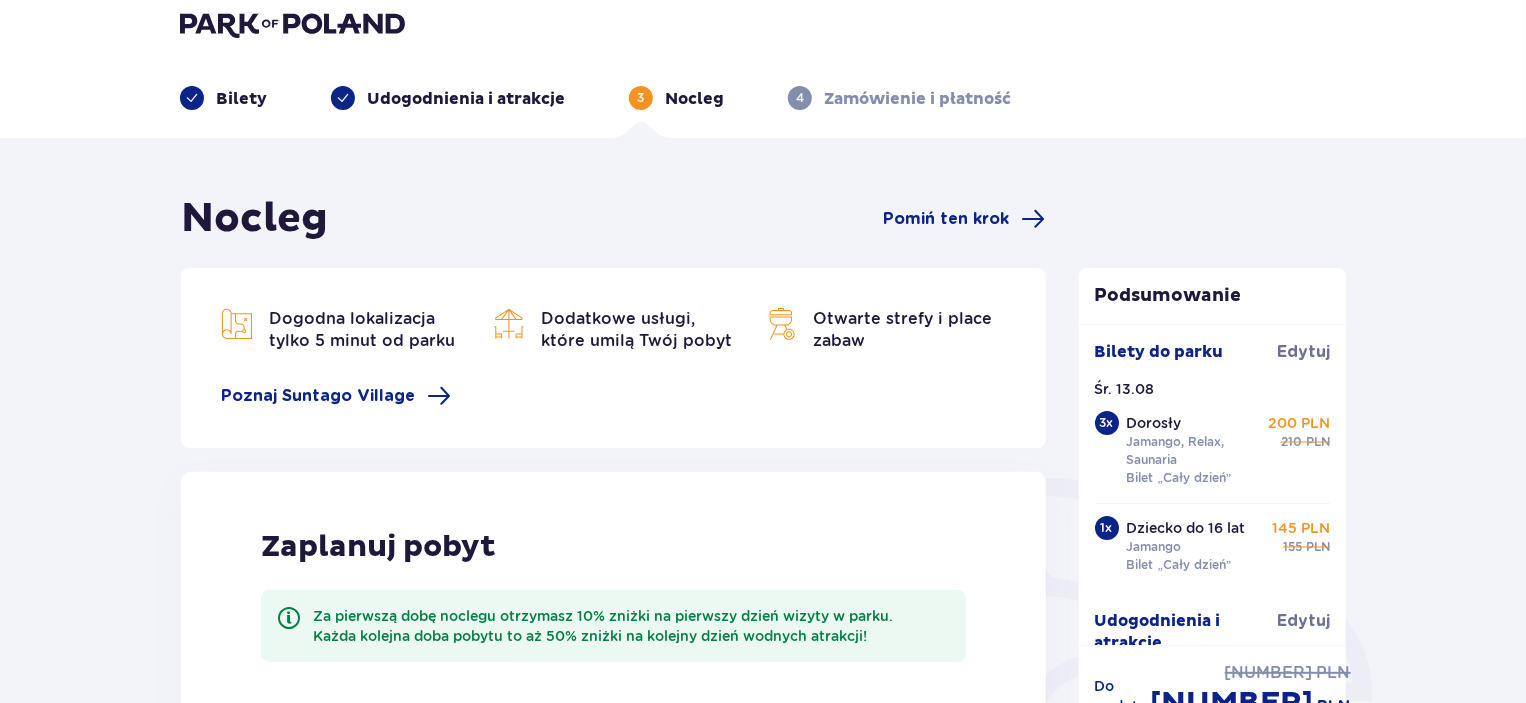 scroll, scrollTop: 0, scrollLeft: 0, axis: both 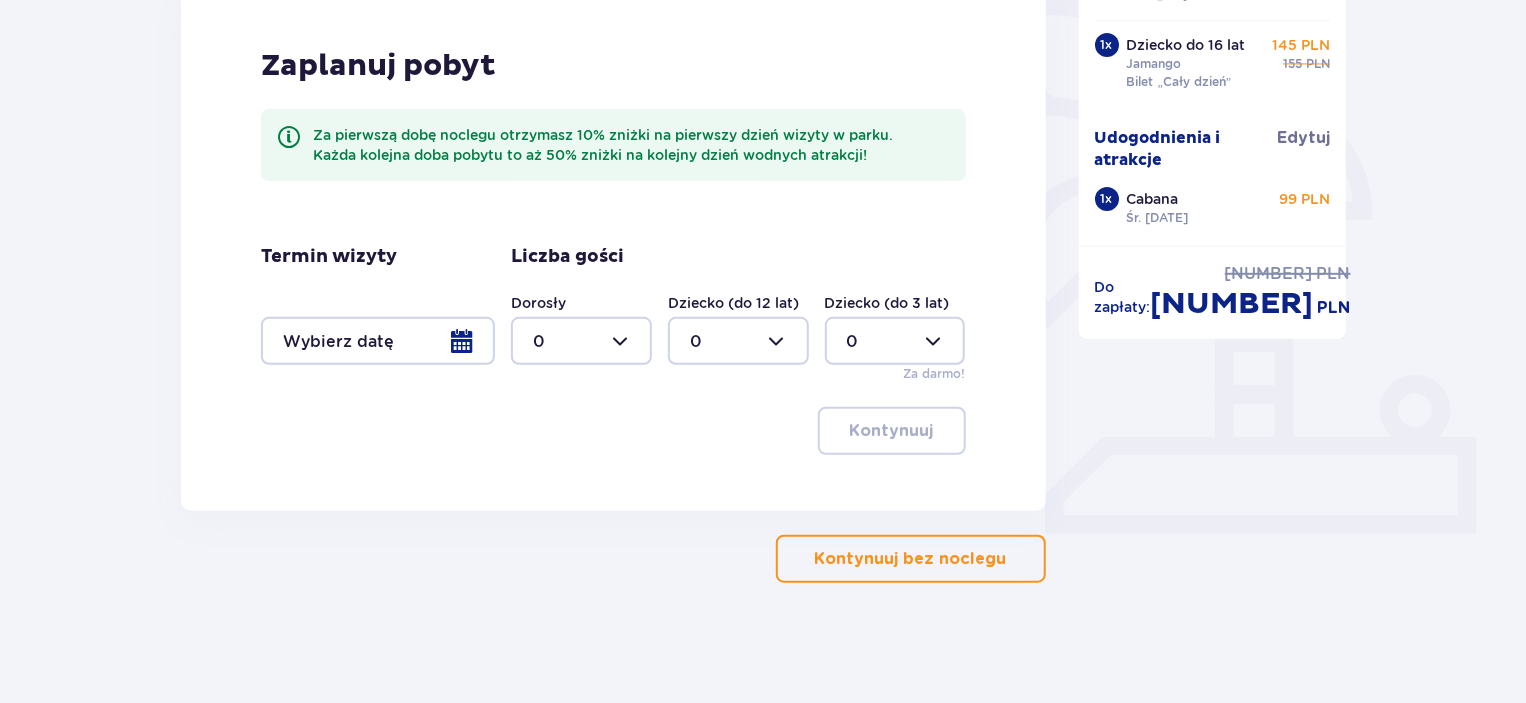 click at bounding box center (378, 341) 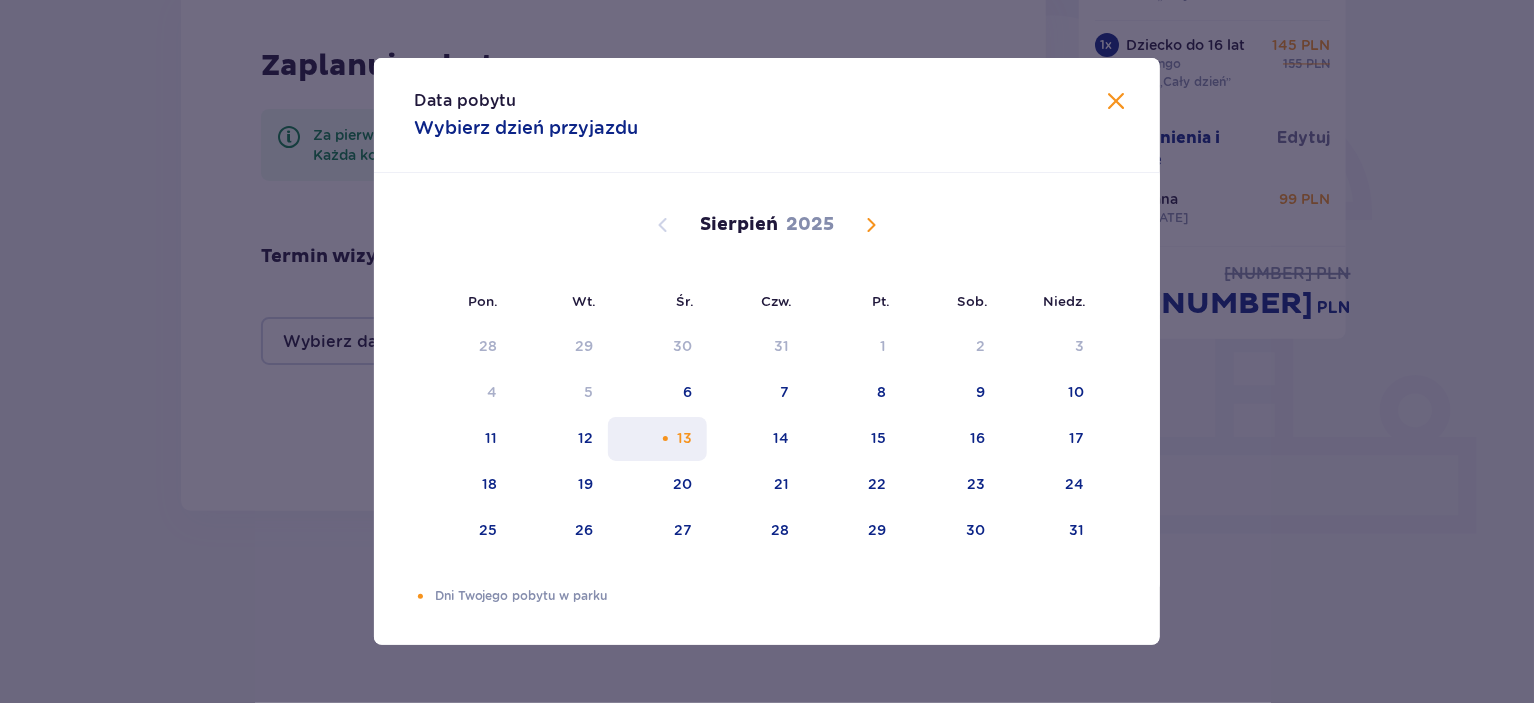 click at bounding box center [665, 438] 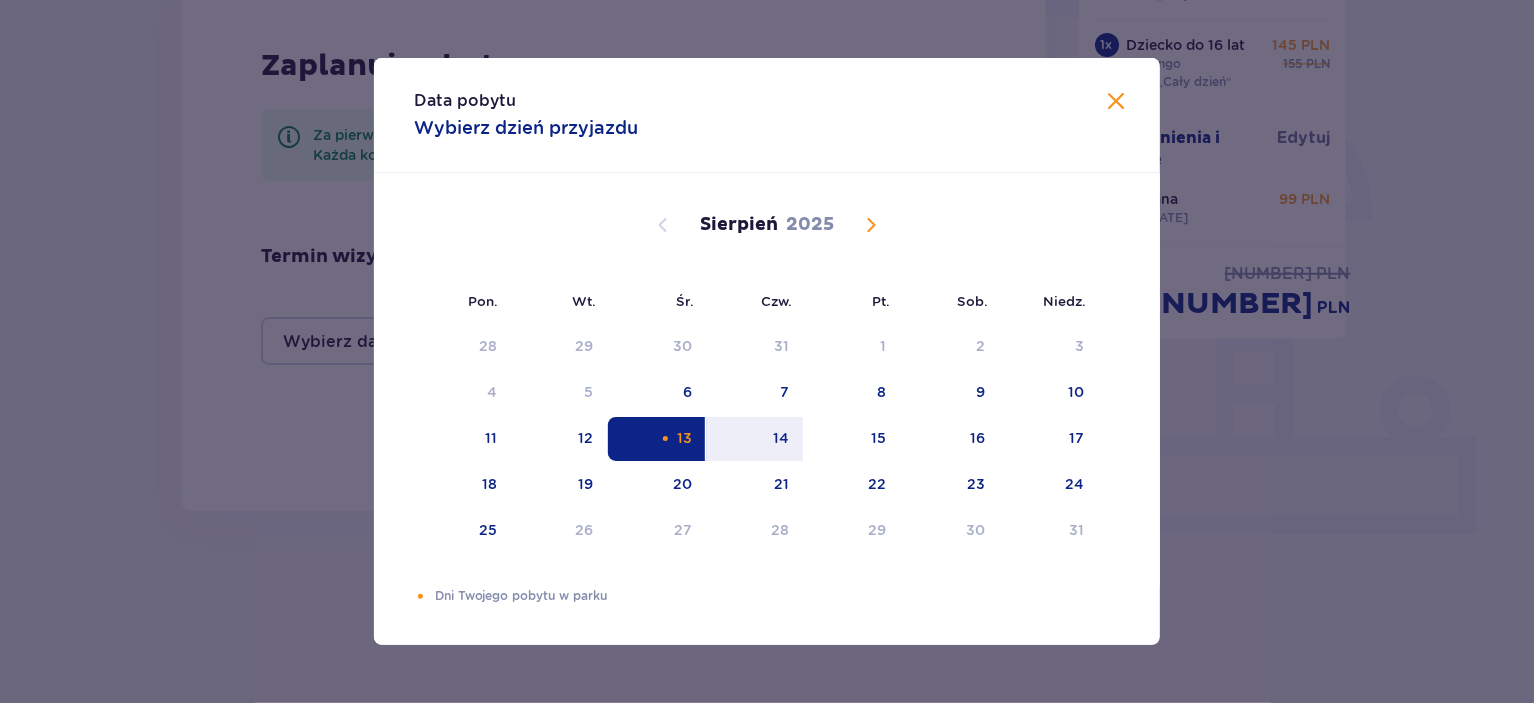 click on "13" at bounding box center (685, 438) 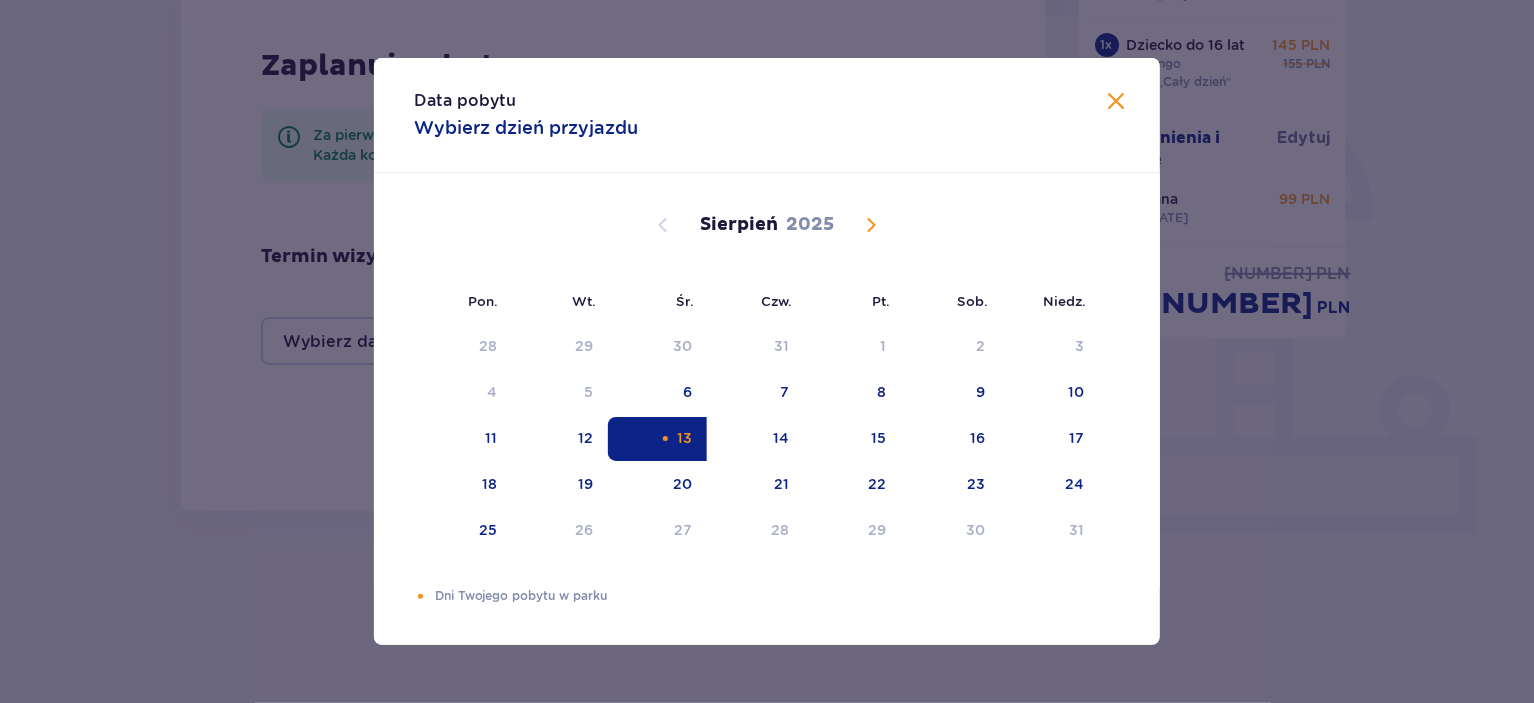 click on "Data pobytu Wybierz dzień przyjazdu Pon. Wt. Śr. Czw. Pt. Sob. Niedz. Lipiec 2025 30 1 2 3 4 5 6 7 8 9 10 11 12 13 14 15 16 17 18 19 20 21 22 23 24 25 26 27 28 29 30 31 1 2 3 Sierpień 2025 28 29 30 31 1 2 3 4 5 6 7 8 9 10 11 12 13 14 15 16 17 18 19 20 21 22 23 24 25 26 27 28 29 30 31 Wrzesień 2025 1 2 3 4 5 6 7 8 9 10 11 12 13 14 15 16 17 18 19 20 21 22 23 24 25 26 27 28 29 30 1 2 3 4 5 Dni Twojego pobytu w parku" at bounding box center (767, 351) 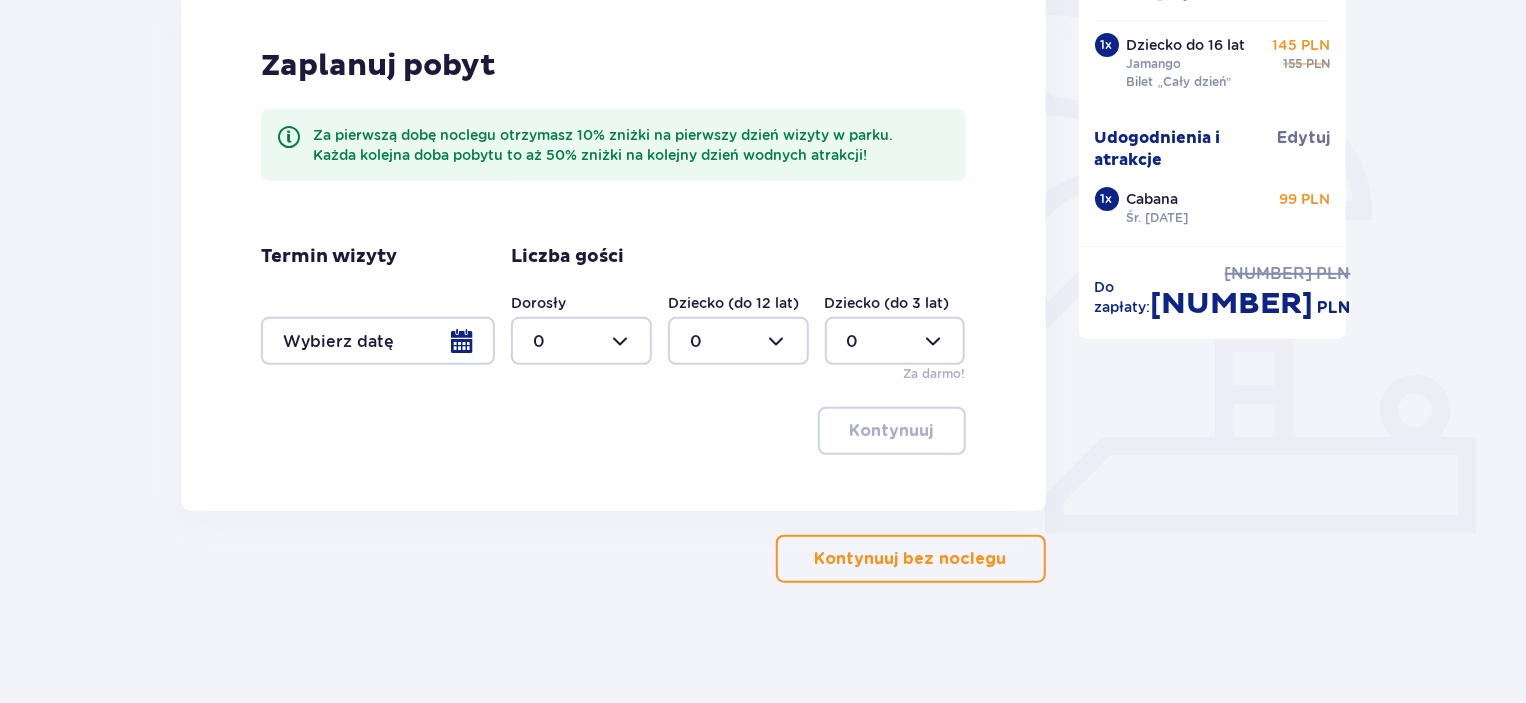 click on "Kontynuuj bez noclegu" at bounding box center (911, 559) 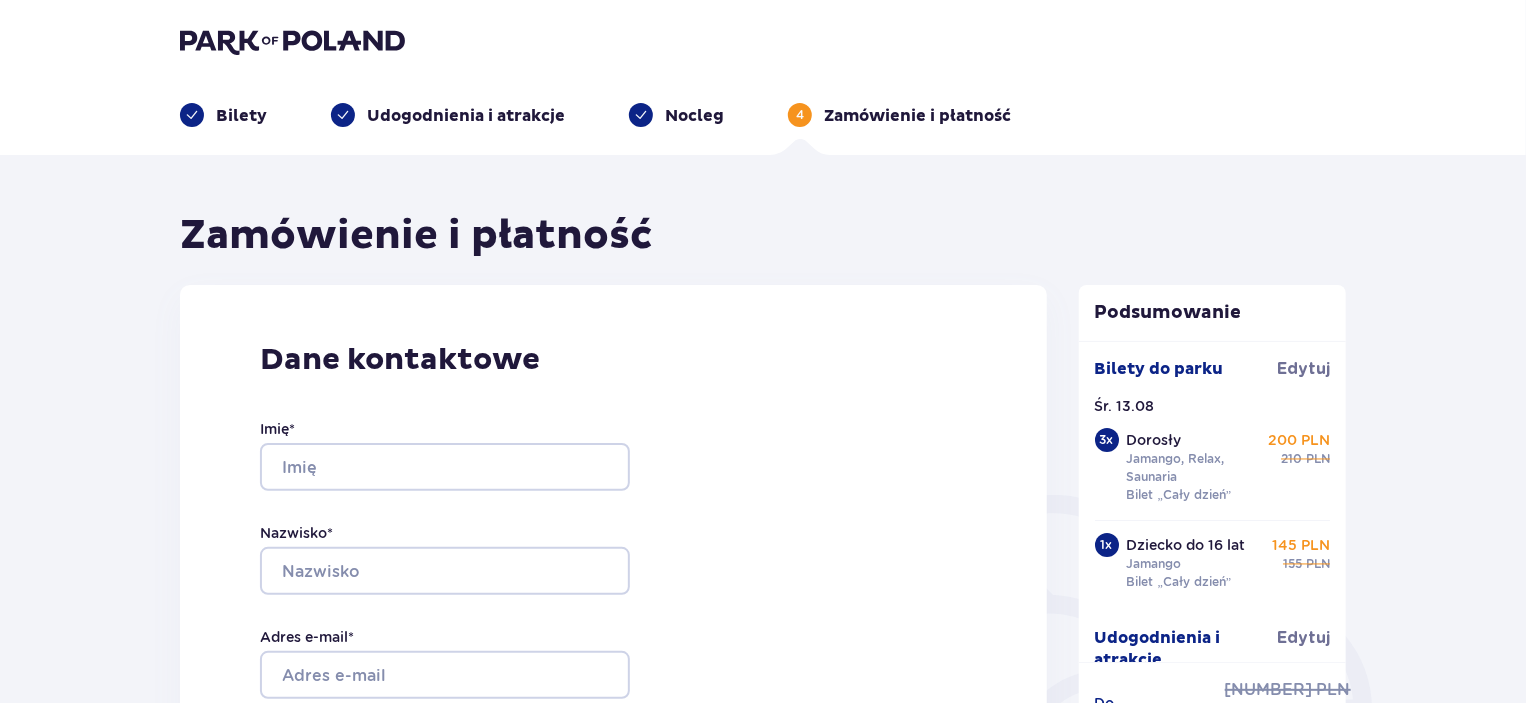 scroll, scrollTop: 0, scrollLeft: 0, axis: both 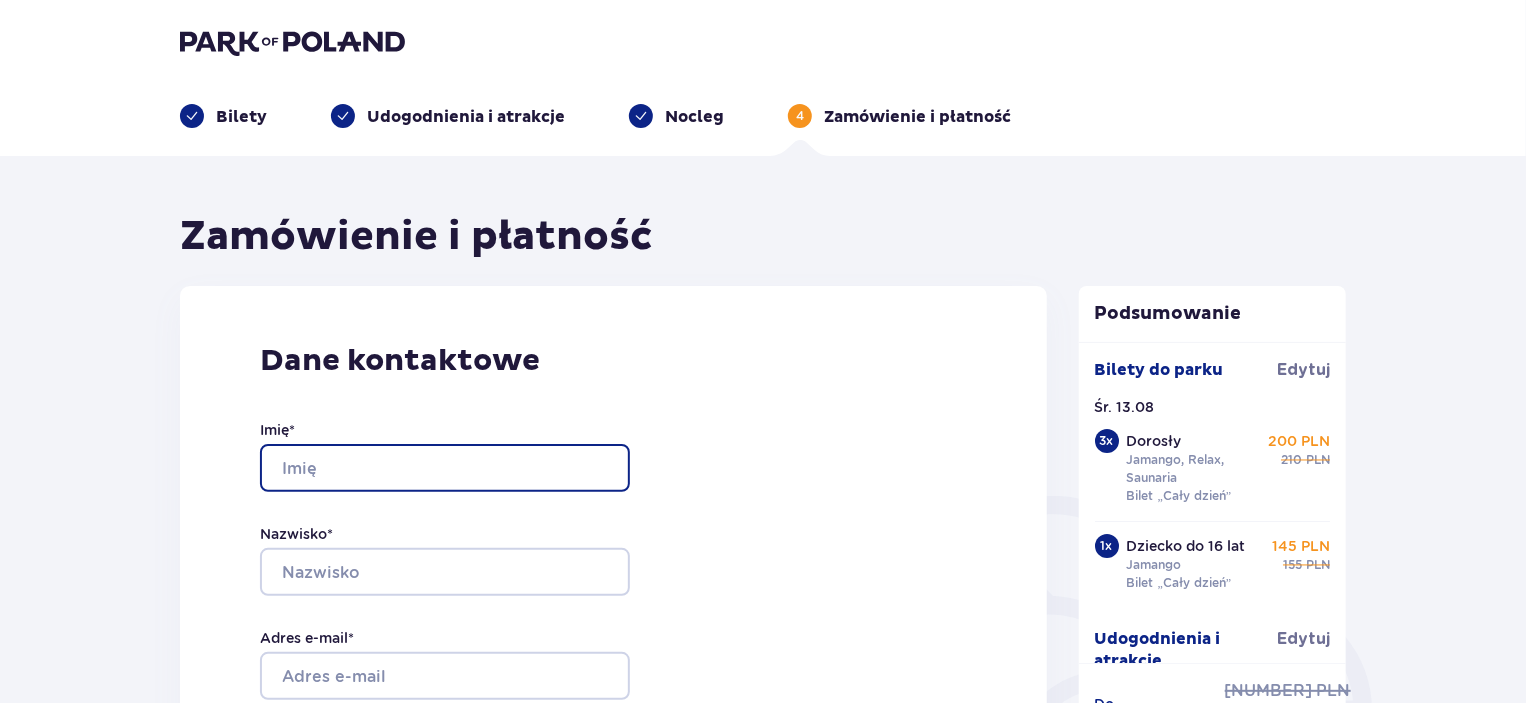 click on "Imię *" at bounding box center (445, 468) 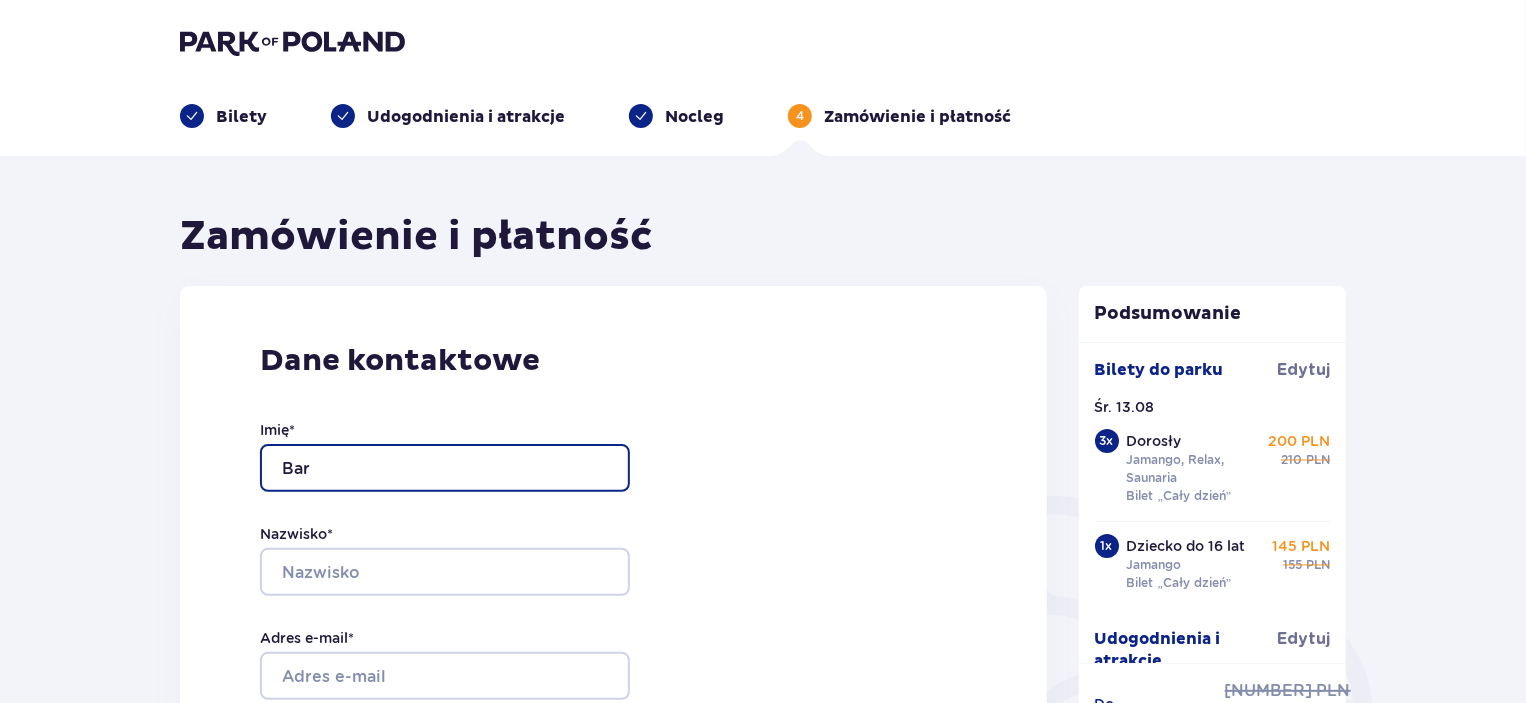 type on "Barbara" 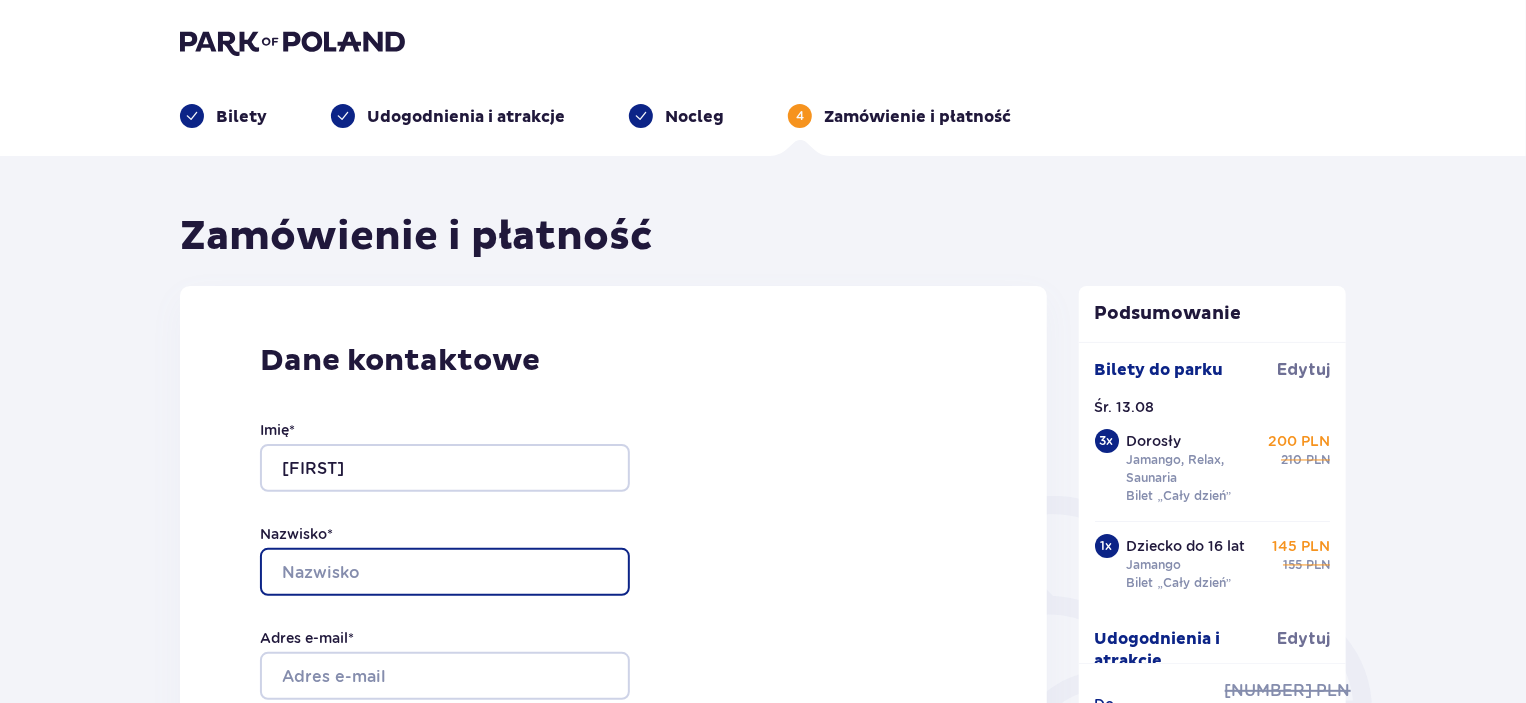 click on "Nazwisko *" at bounding box center [445, 572] 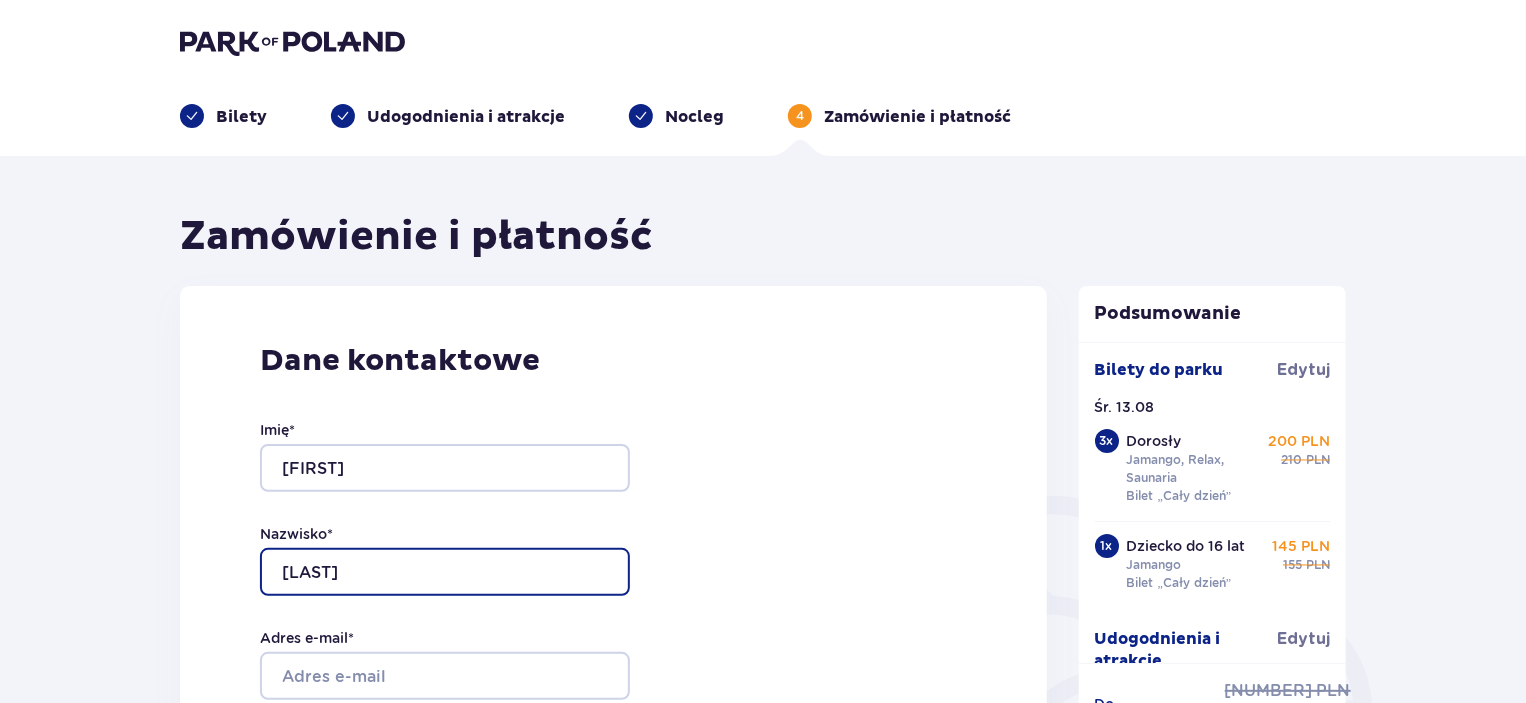 type on "Łotocka" 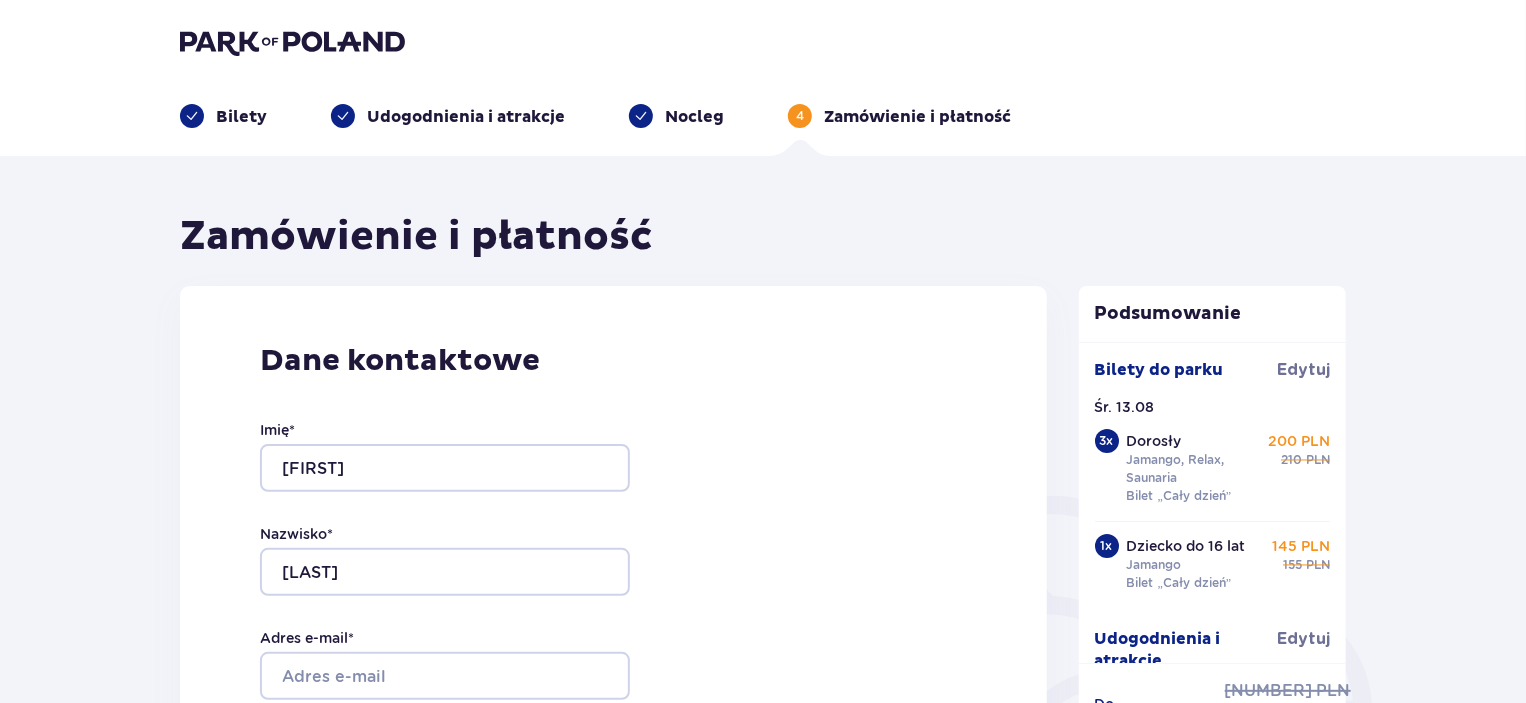 click on "Zamówienie i płatność Dane kontaktowe Imię * Barbara Nazwisko * Łotocka Adres e-mail * Potwierdź adres e-mail * Numer telefonu * Numer telefonu, wraz z kodem kraju, np. 48 ​123 ​456 ​789 Chcę fakturę na firmę Jeśli nie prowadzisz działalności gospodarczej lub innej spółki, automatycznie wystawimy Ci fakturę imienną. Dodaj adres do faktury imiennej Utwórz konto Tak, chcę założyć konto *Zapoznałem/am się i akceptuję   Regulamin sprzedaży biletów online,   Regulamin korzystania z parku wodnego Suntago,   Regulamin Sprzedaży Suntago Village,   Regulamin Pobytu w Suntago Village ,  Regulamin strefy VIP ,  Specjalne warunki zakupu Pakietu Rodzinnego ,  Zasady promocji Pakiet dla Seniora ,  Regulamin promocji “Online taniej 10/20 zł”   i   Politykę prywatności Akceptuję inne zgody Rozwiń Chcę otrzymywać od Moyome Sp. z o.o. informacje o ofertach tej Spółki drogą telefoniczną, dlatego w tym celu zgadzam się na przetwarzanie przez tę Spółkę moich danych osobowych 3" at bounding box center (613, 1426) 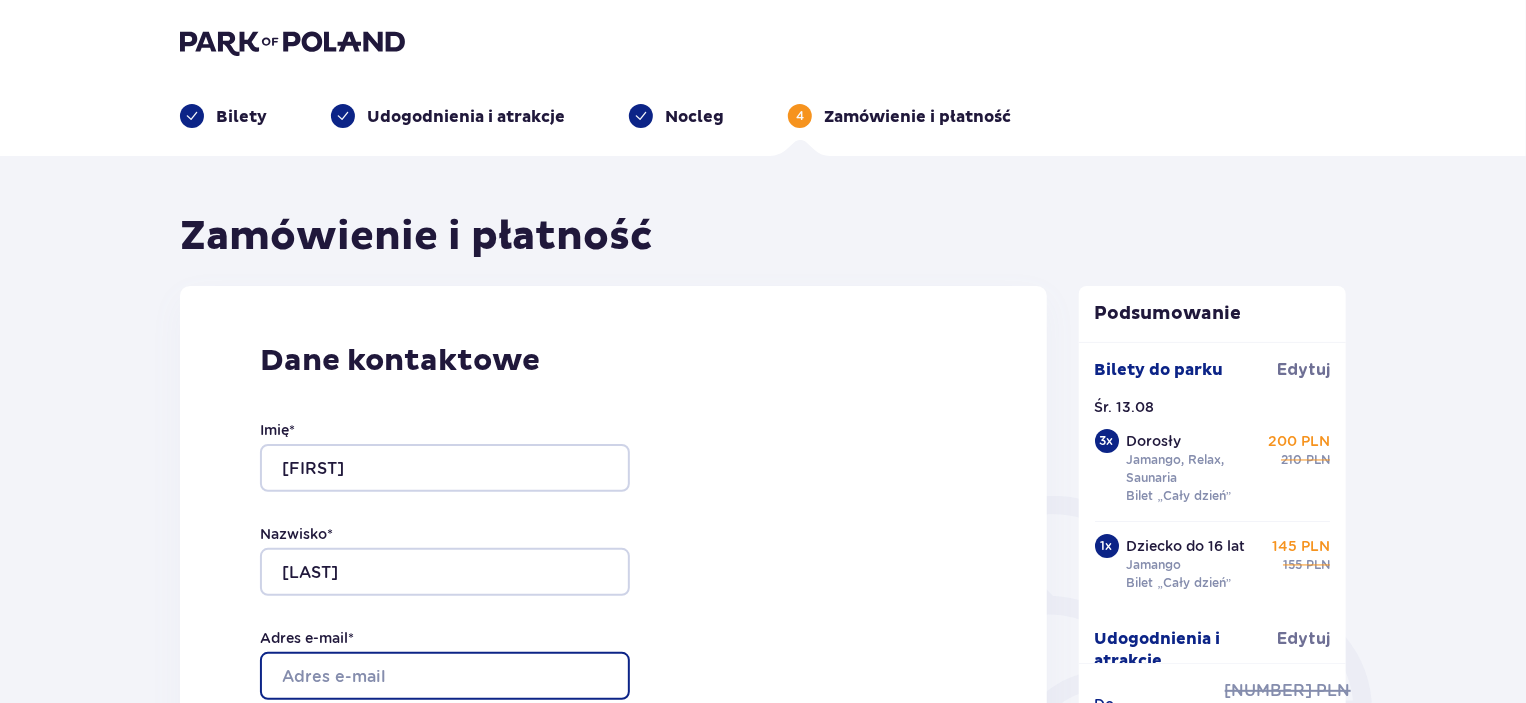 click on "Adres e-mail *" at bounding box center (445, 676) 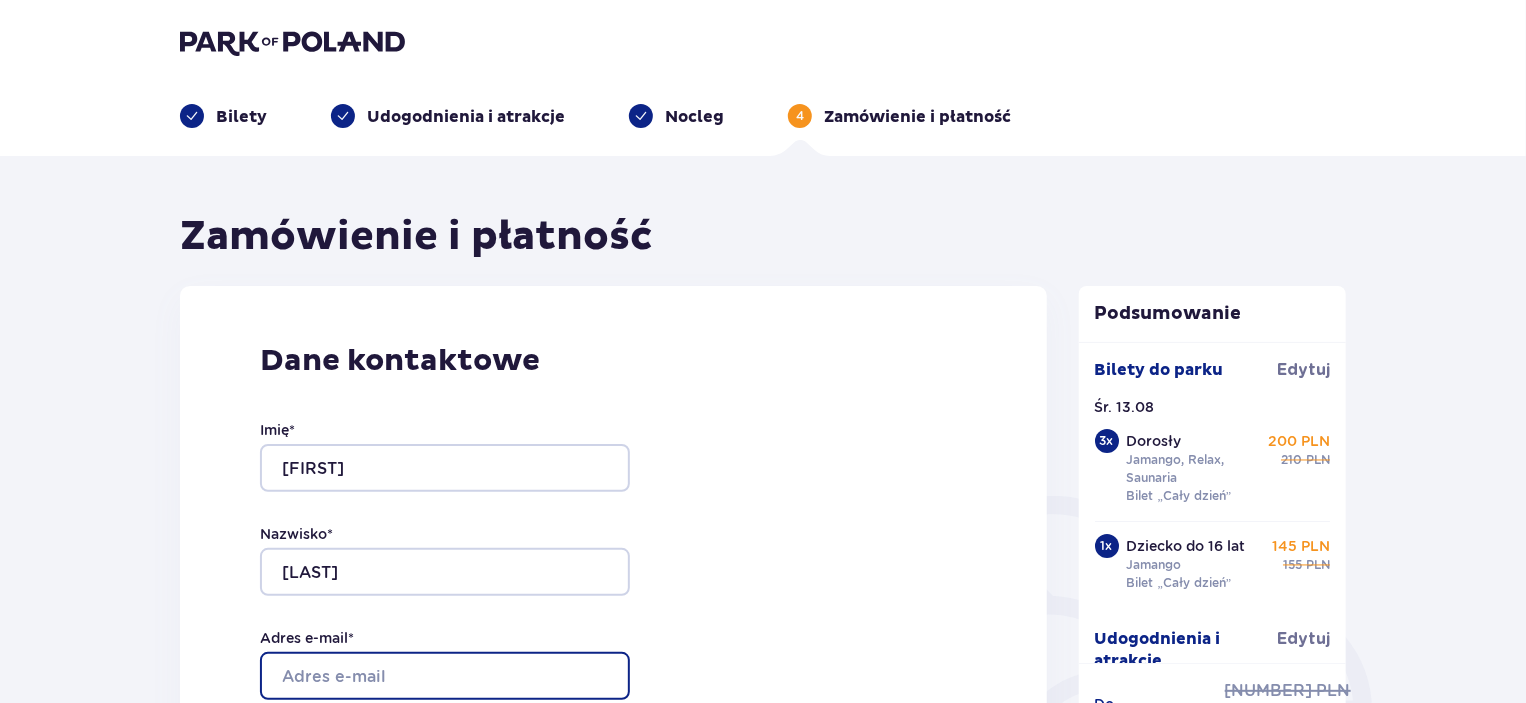 type on "[USERNAME]@[DOMAIN].com" 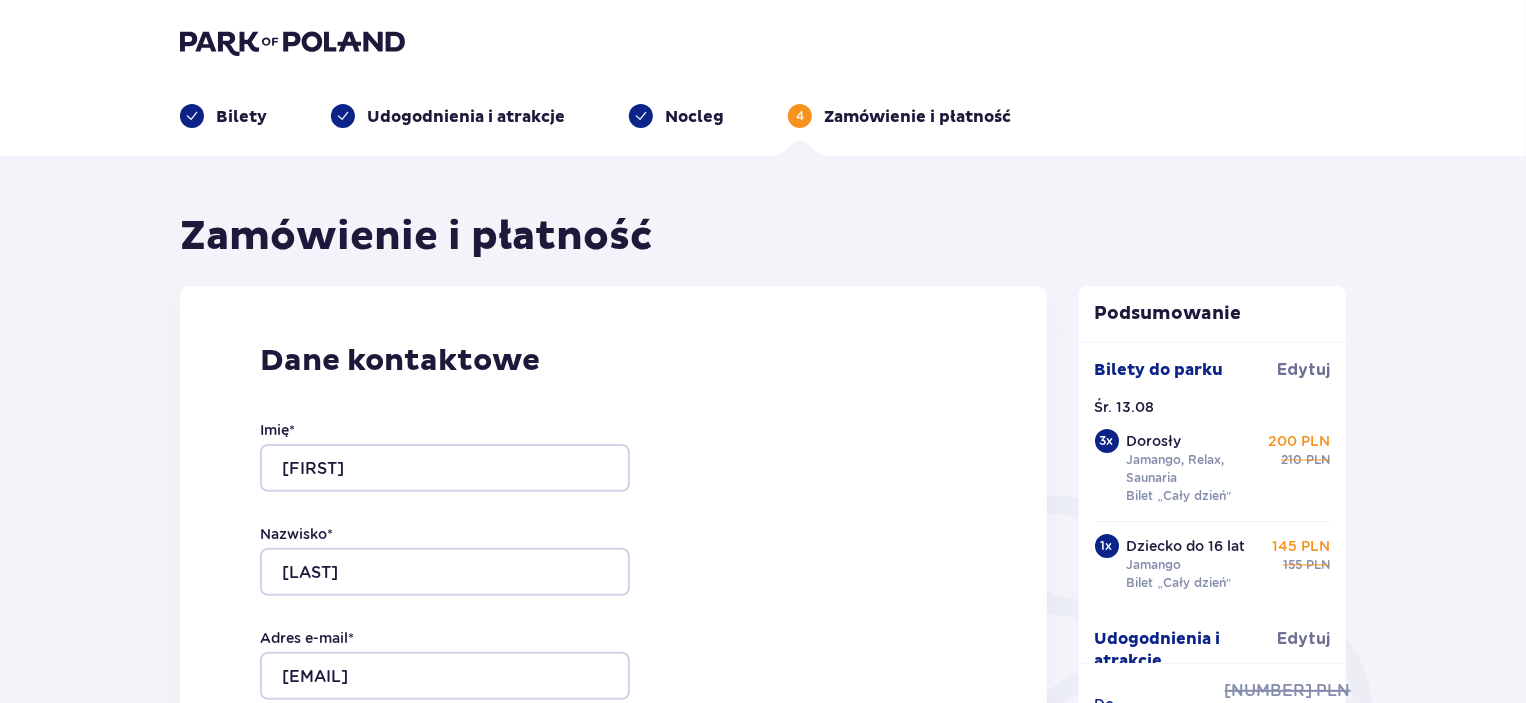 type on "[USERNAME]@[DOMAIN].com" 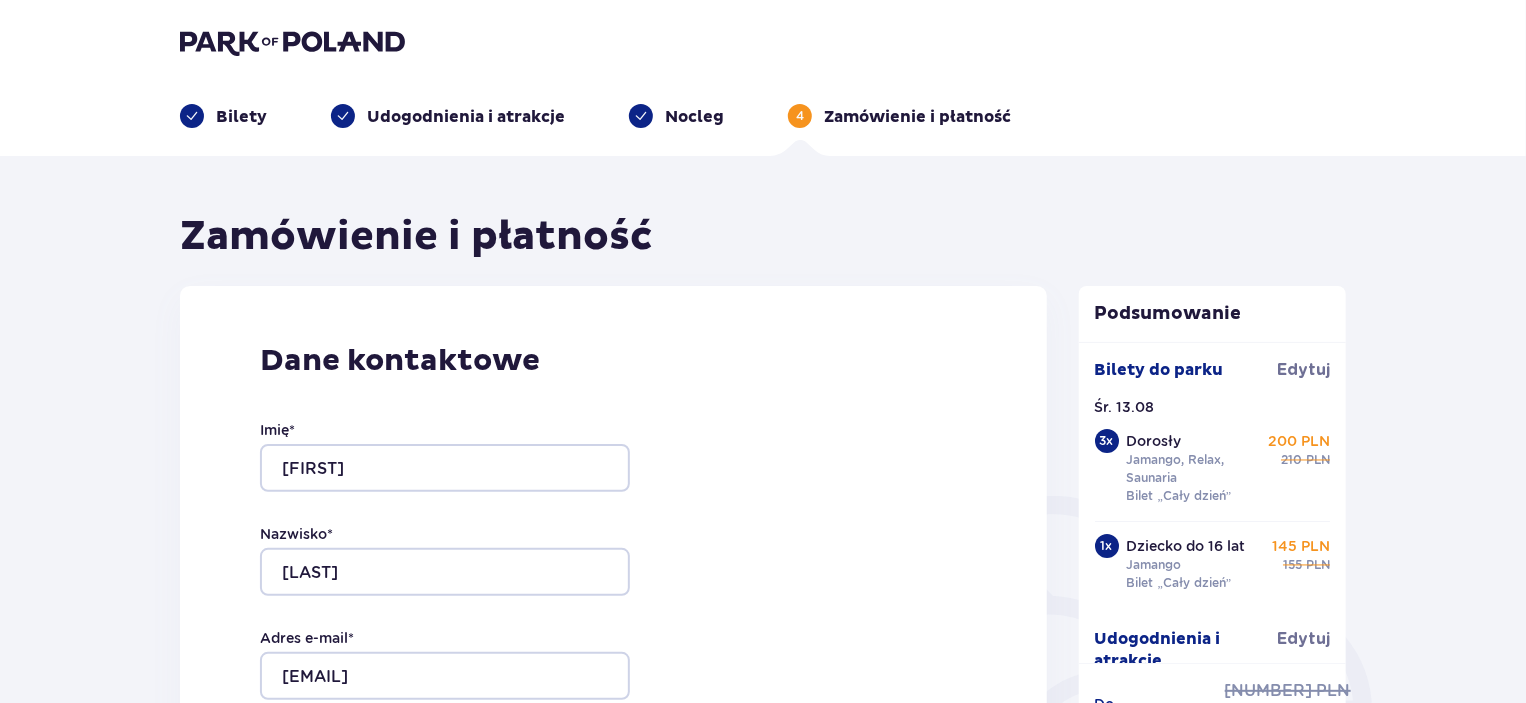 type on "+48602180766" 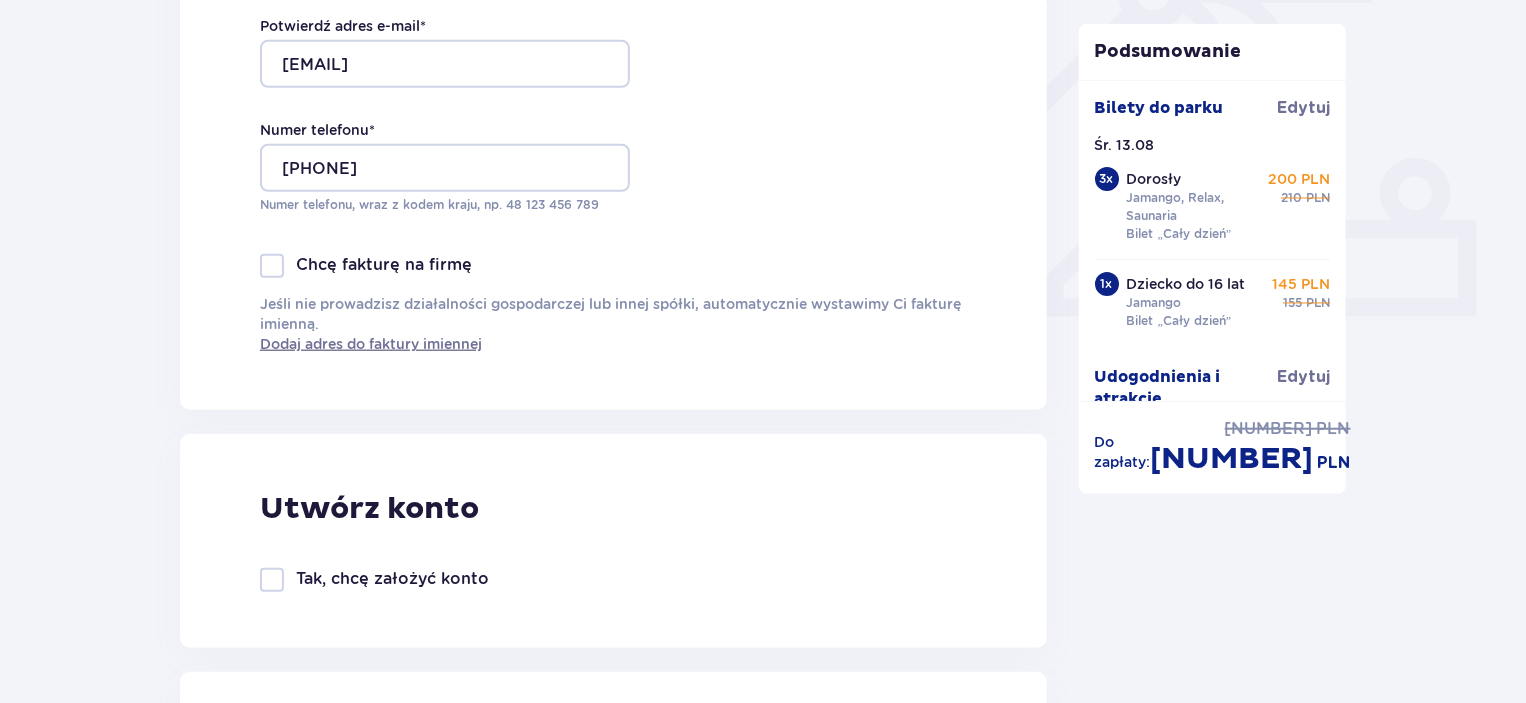 scroll, scrollTop: 900, scrollLeft: 0, axis: vertical 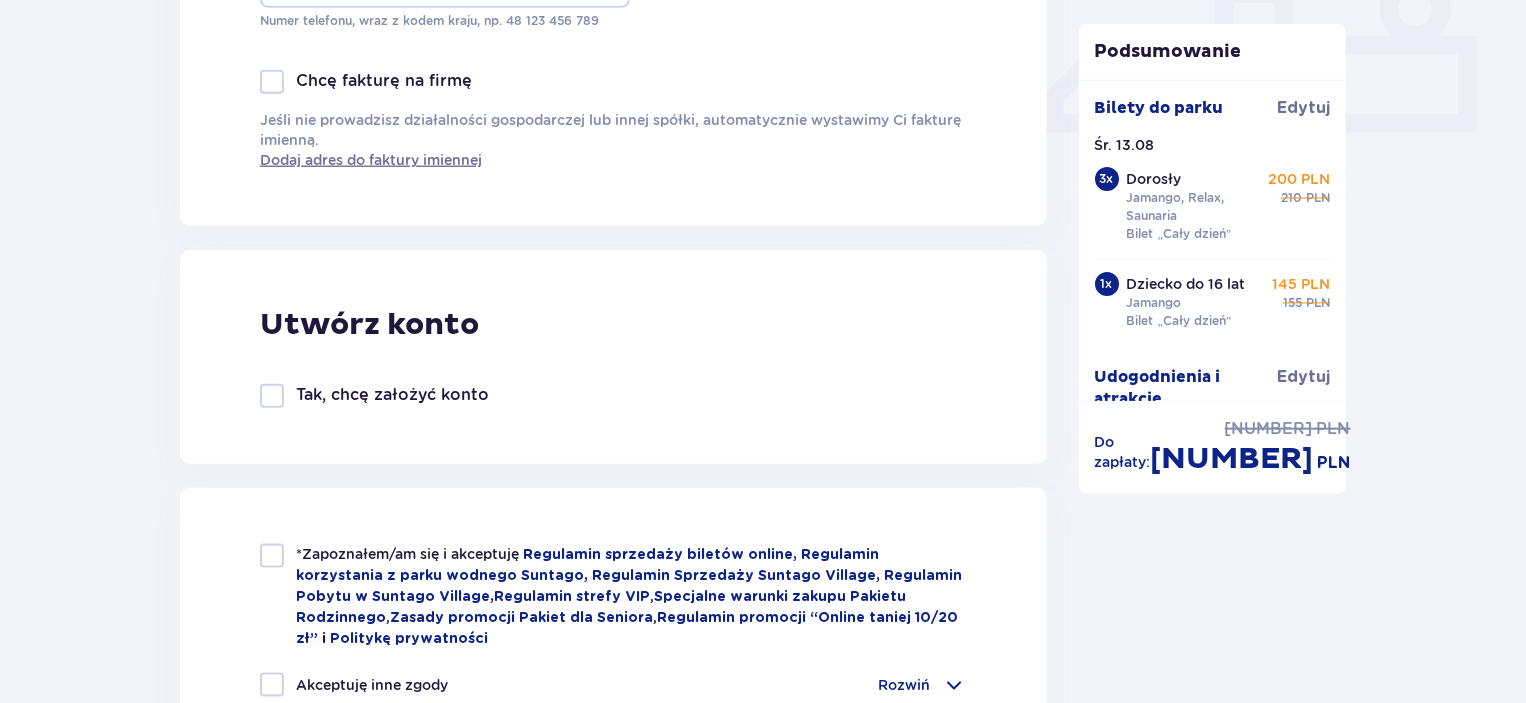 click at bounding box center [272, 556] 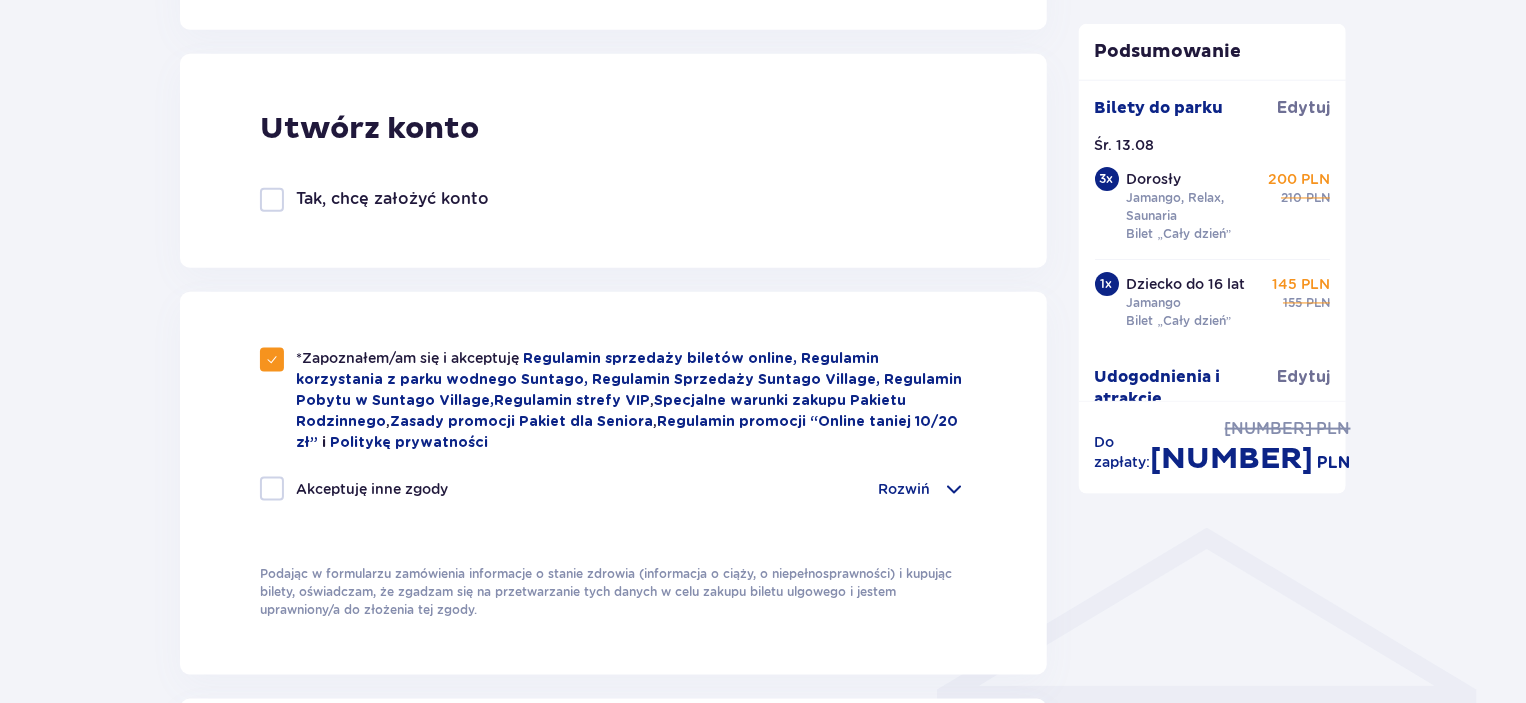 scroll, scrollTop: 1100, scrollLeft: 0, axis: vertical 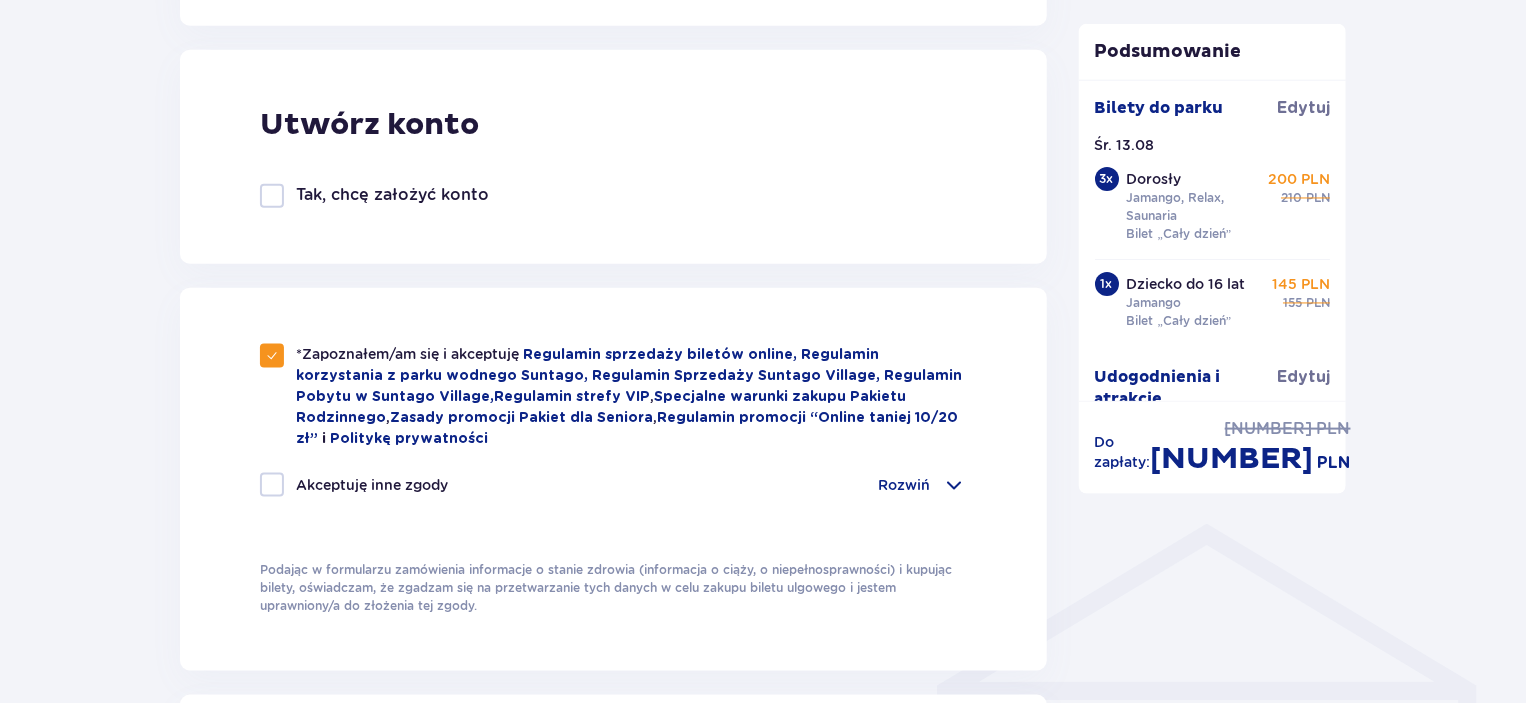 click on "Rozwiń" at bounding box center [905, 485] 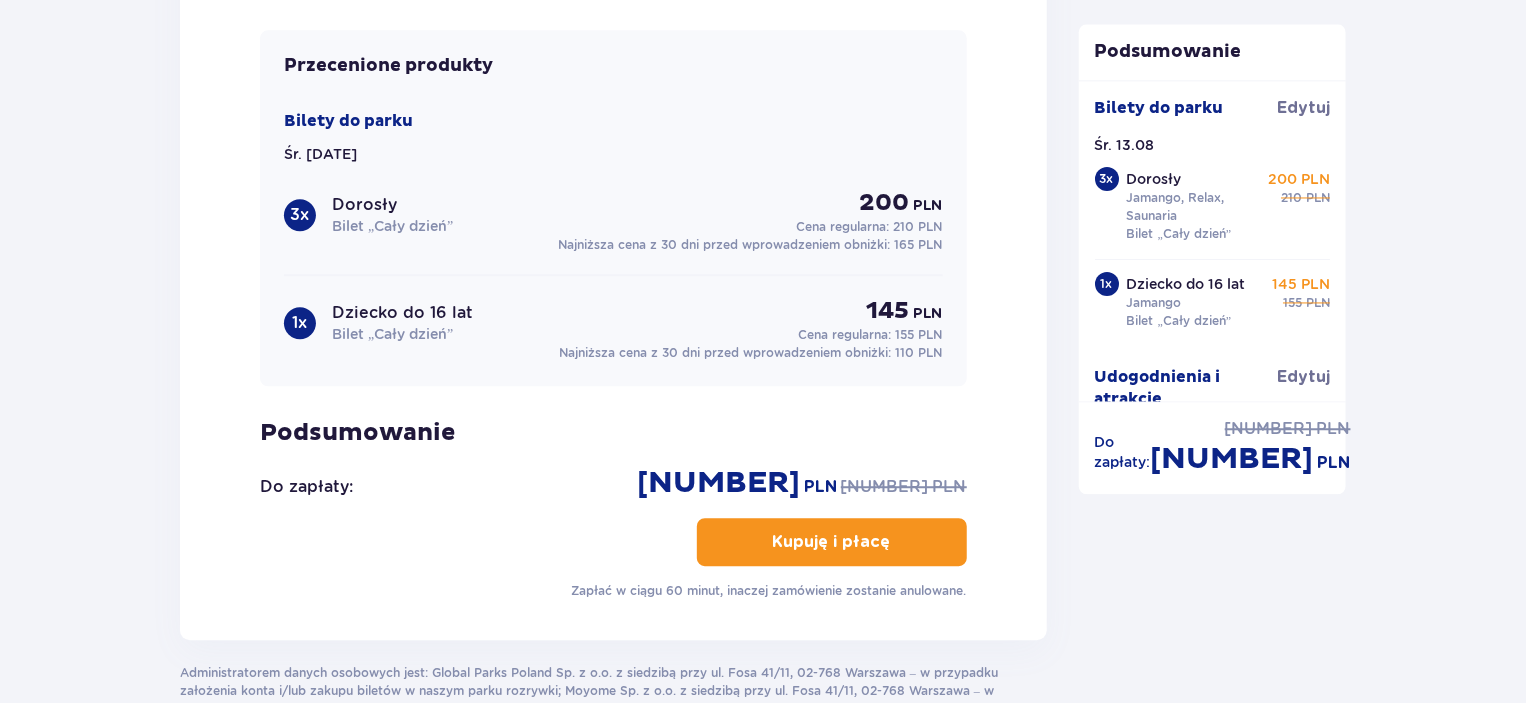 scroll, scrollTop: 2500, scrollLeft: 0, axis: vertical 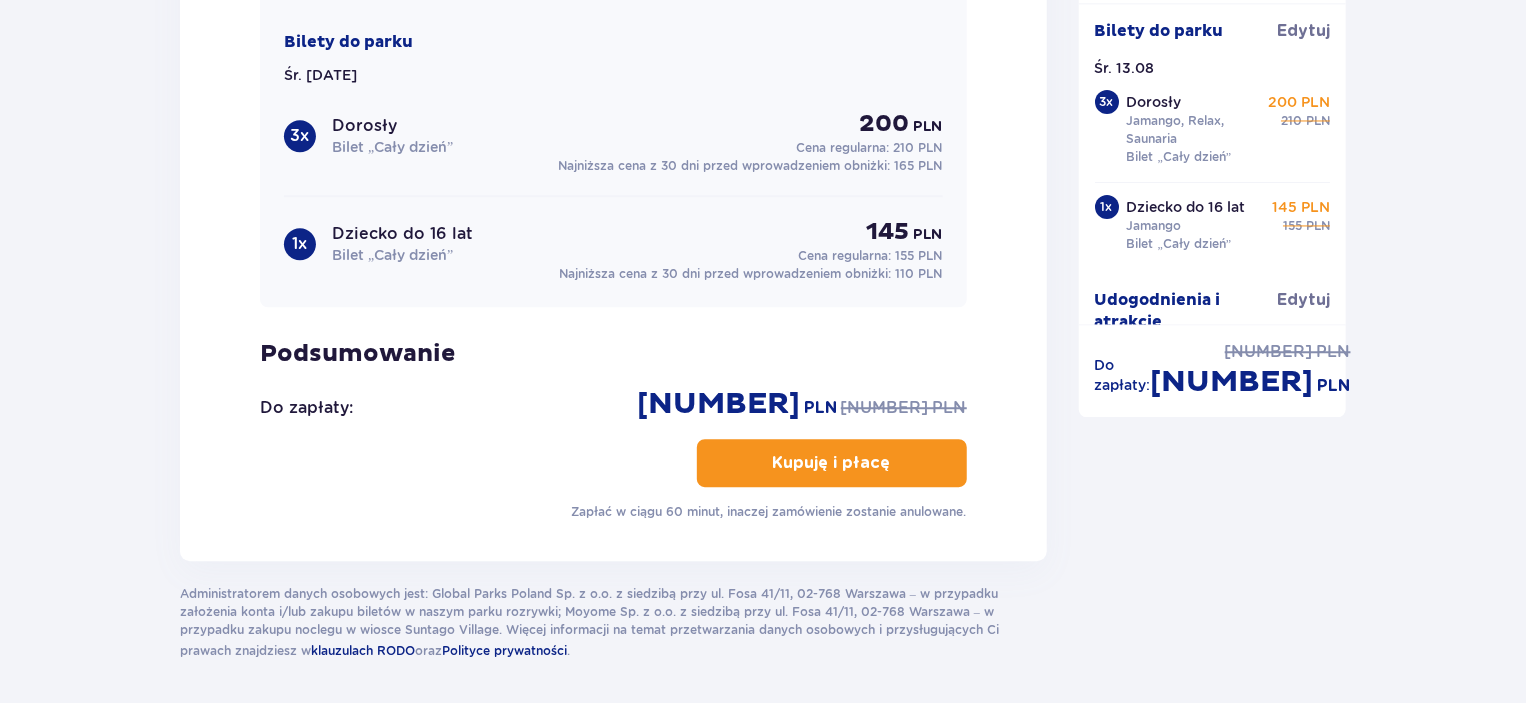 click on "Kupuję i płacę" at bounding box center [832, 463] 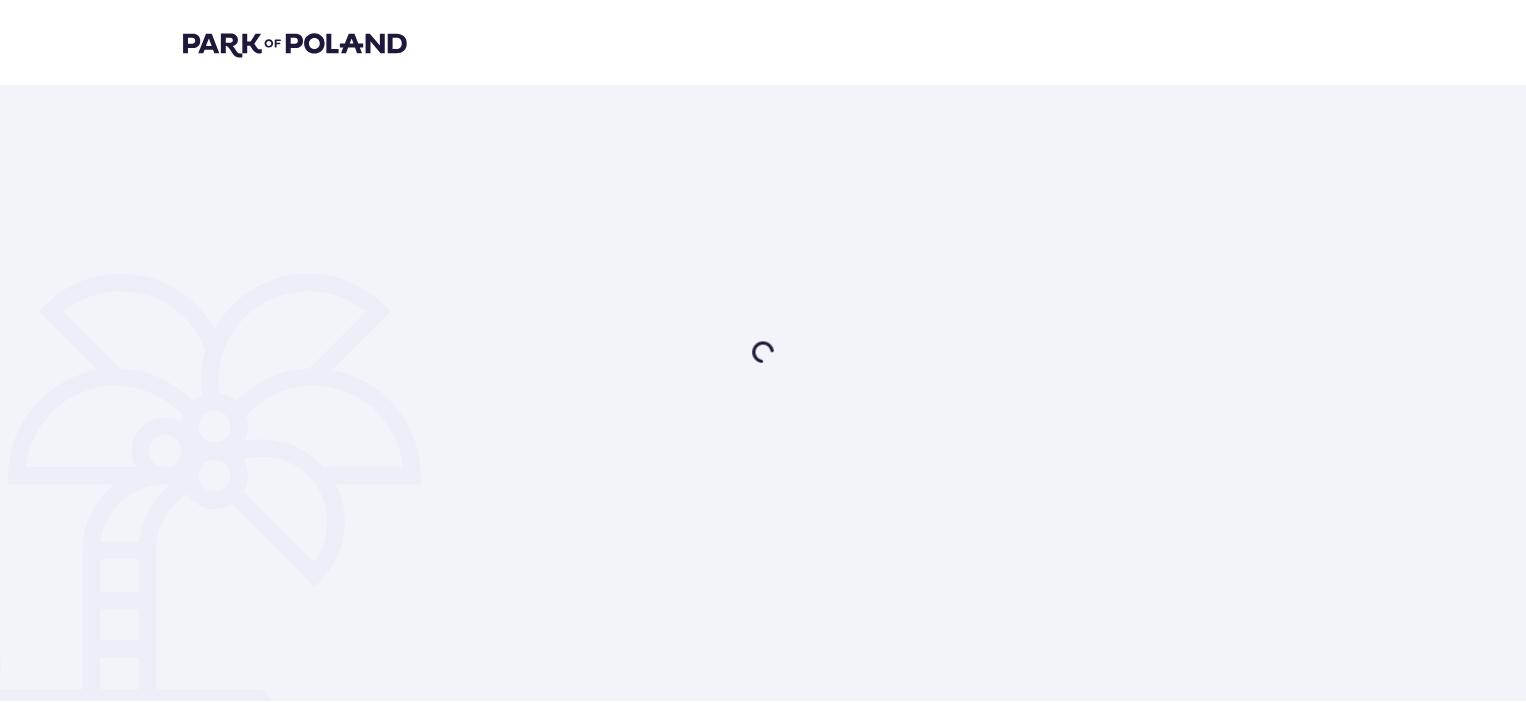 scroll, scrollTop: 0, scrollLeft: 0, axis: both 